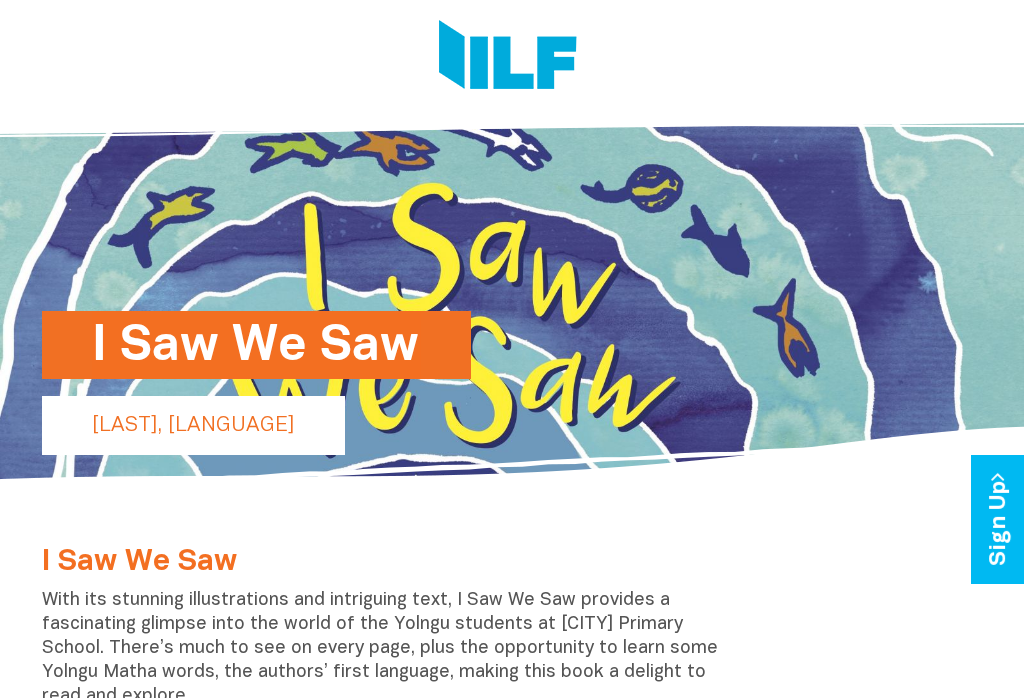scroll, scrollTop: 0, scrollLeft: 0, axis: both 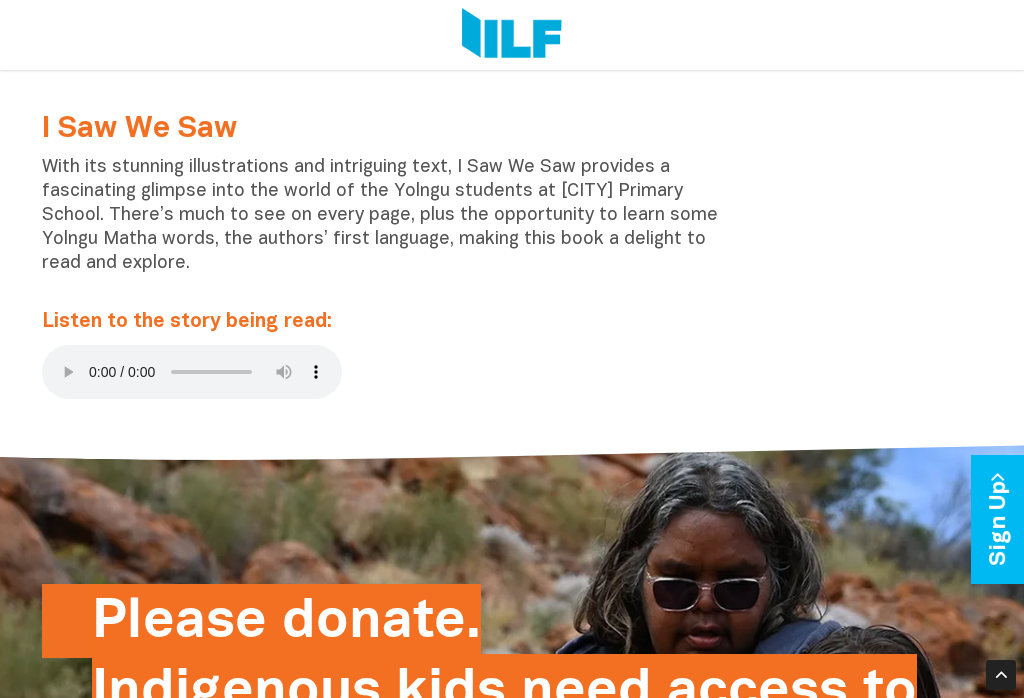 click at bounding box center [192, 372] 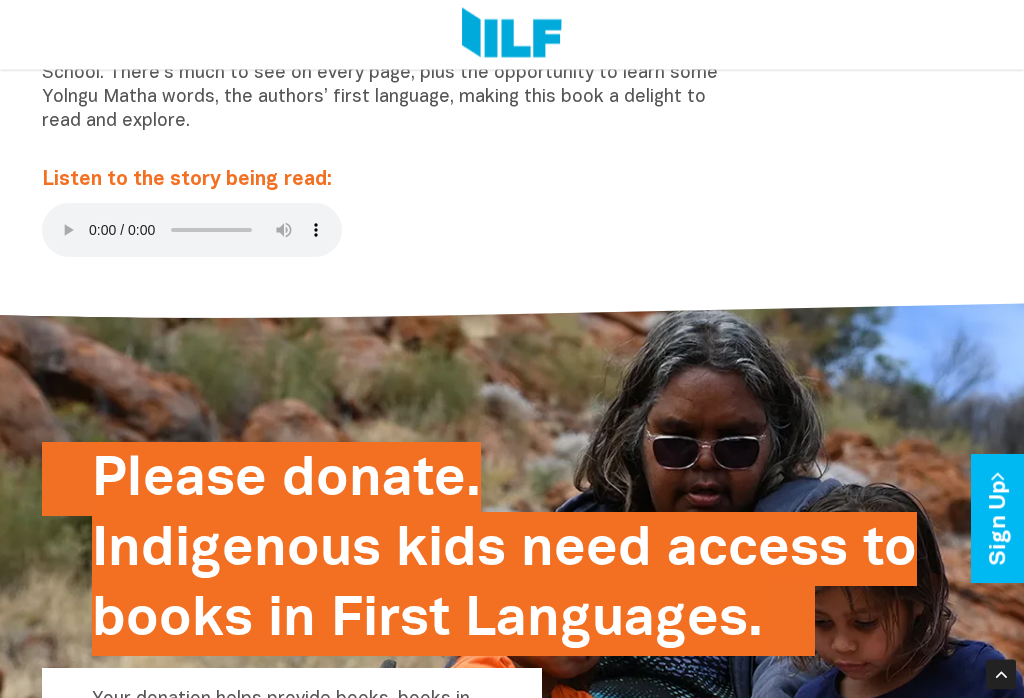 scroll, scrollTop: 575, scrollLeft: 0, axis: vertical 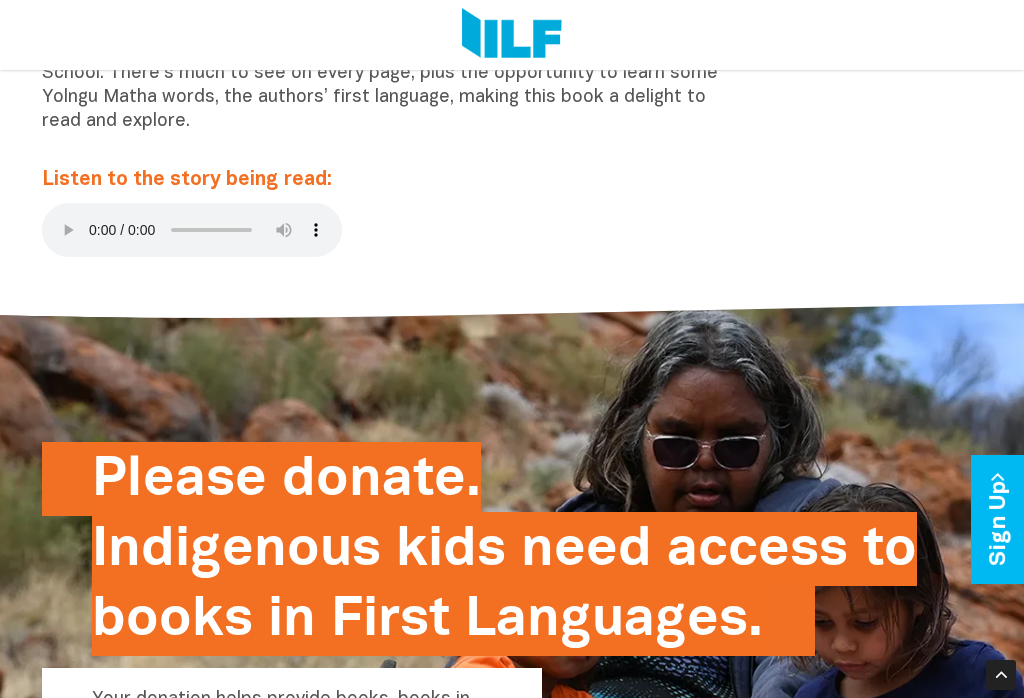 click at bounding box center [192, 230] 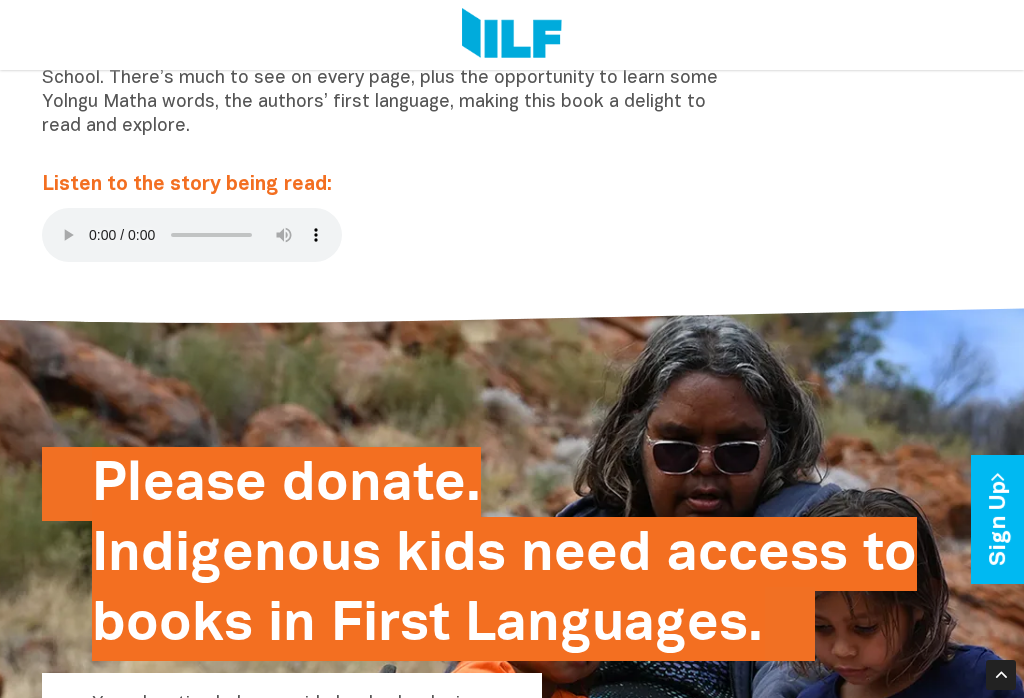 type 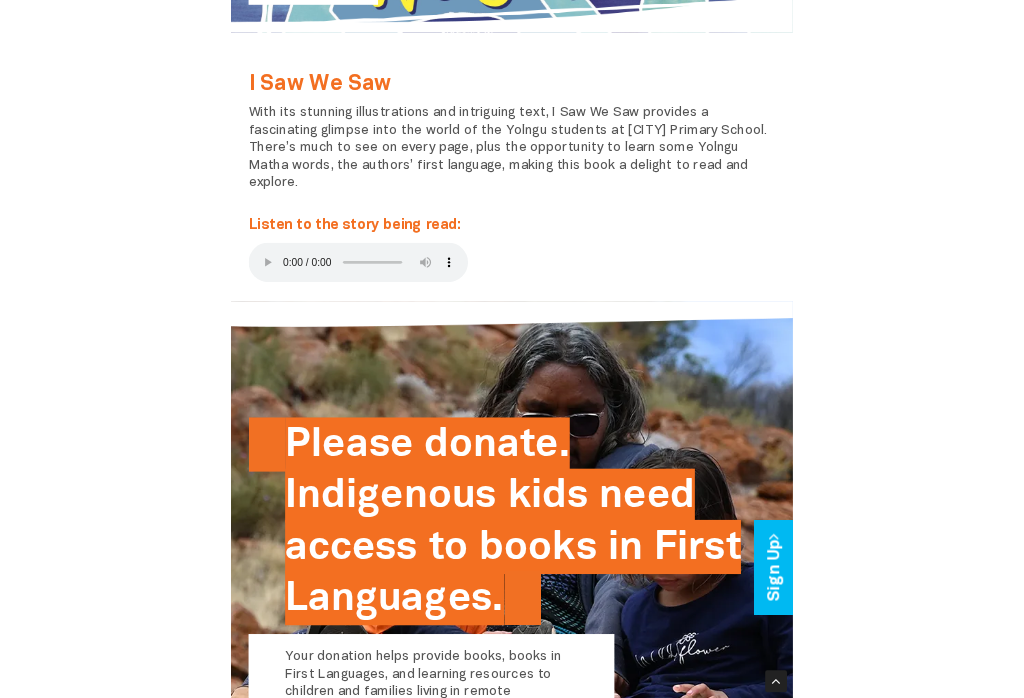 scroll, scrollTop: 583, scrollLeft: 0, axis: vertical 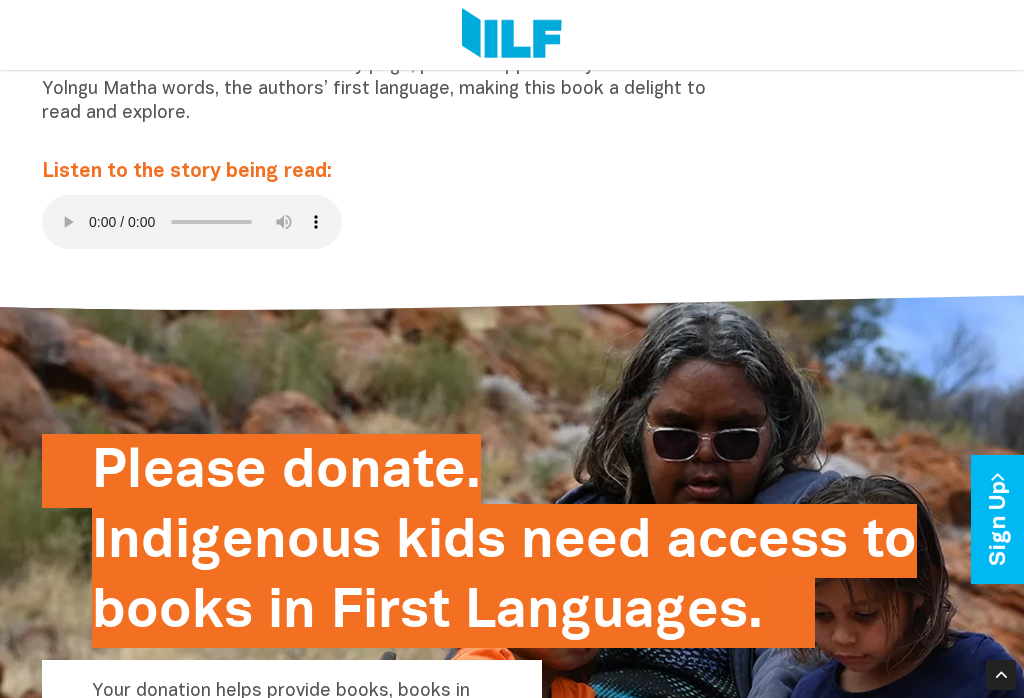 click at bounding box center (192, 222) 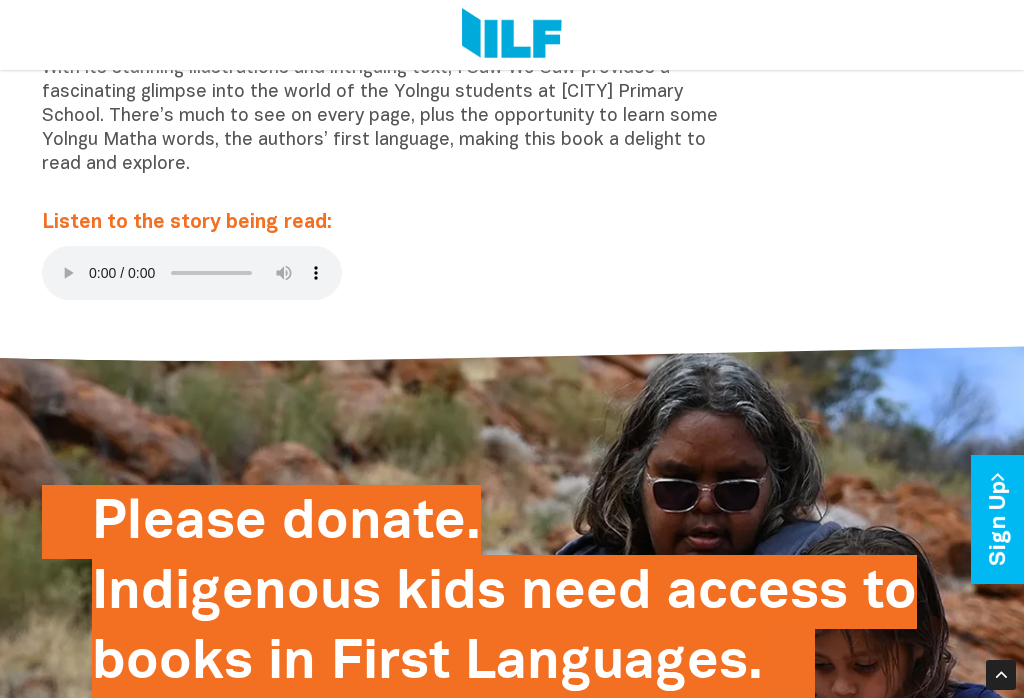 scroll, scrollTop: 529, scrollLeft: 0, axis: vertical 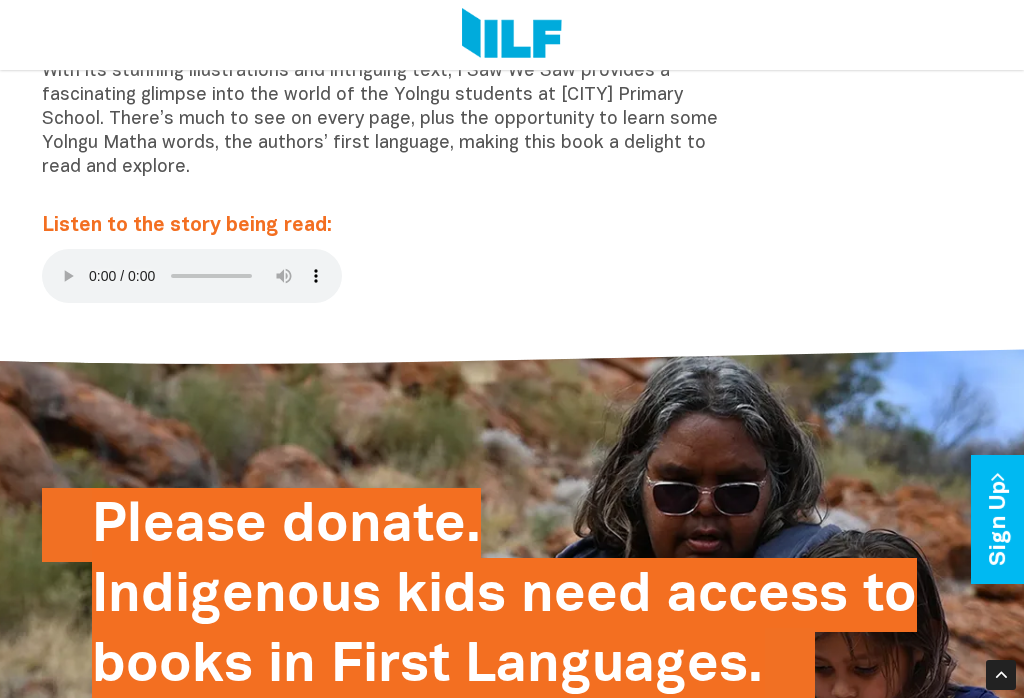 click at bounding box center [192, 276] 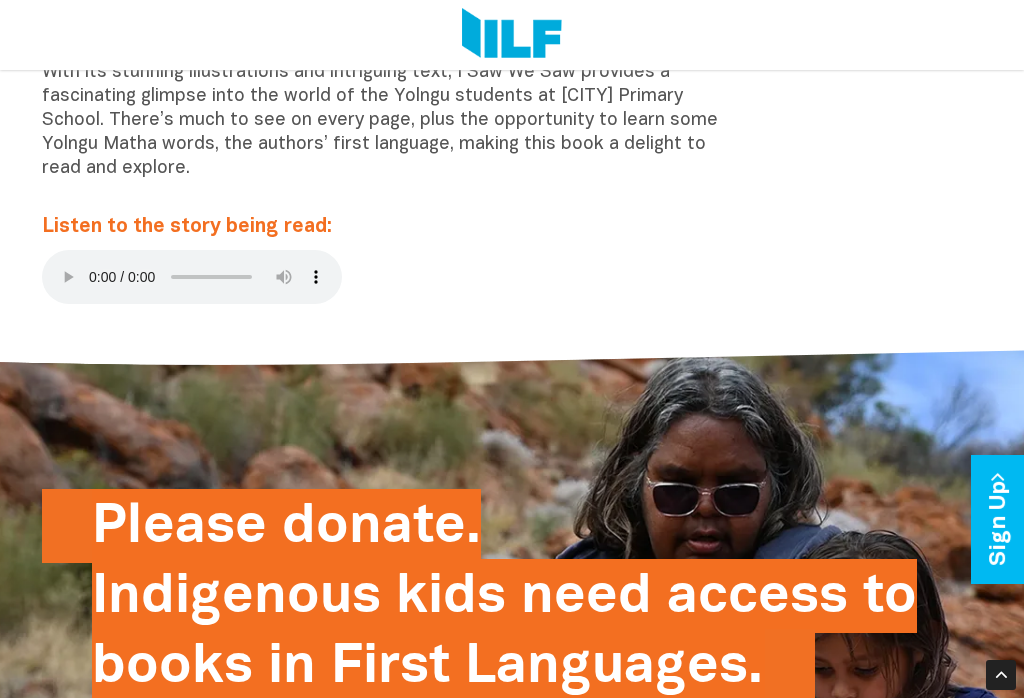 scroll, scrollTop: 532, scrollLeft: 0, axis: vertical 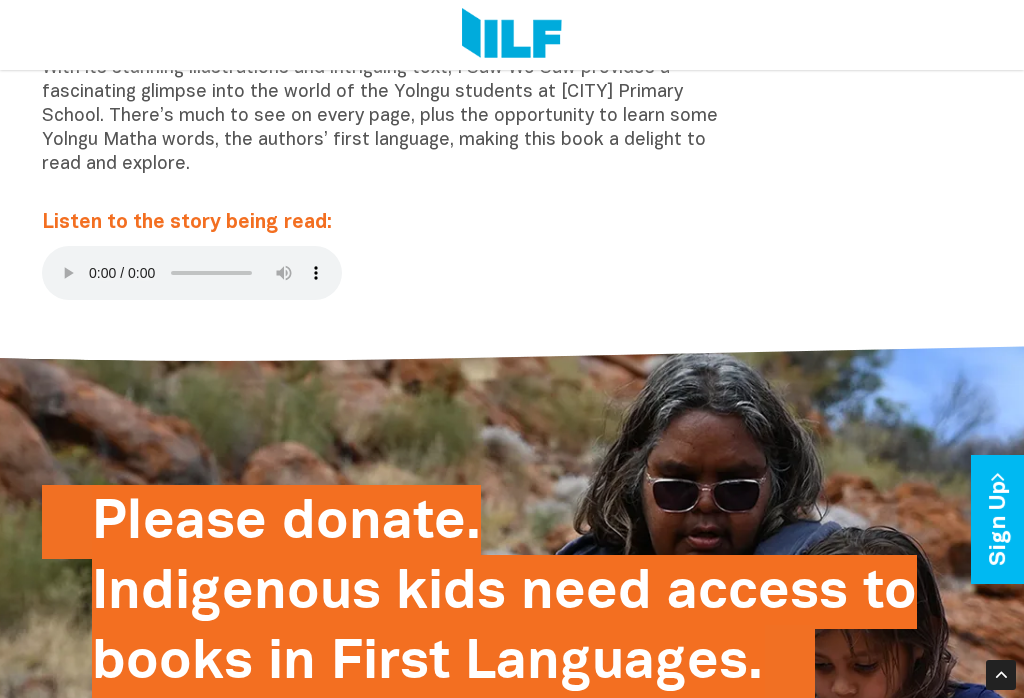 click at bounding box center (192, 273) 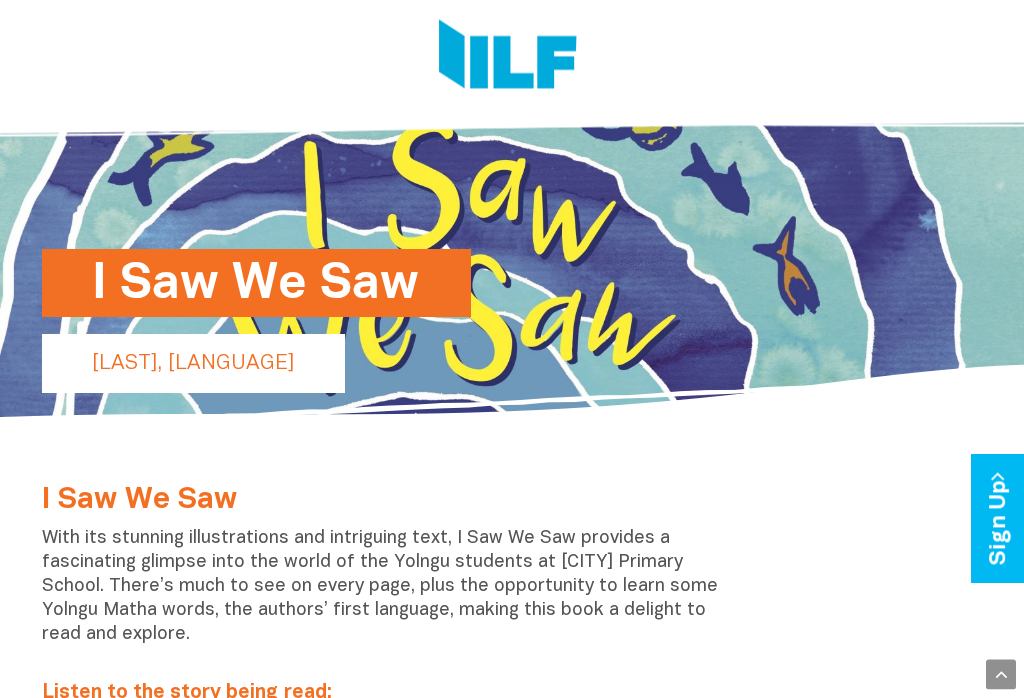 scroll, scrollTop: 0, scrollLeft: 0, axis: both 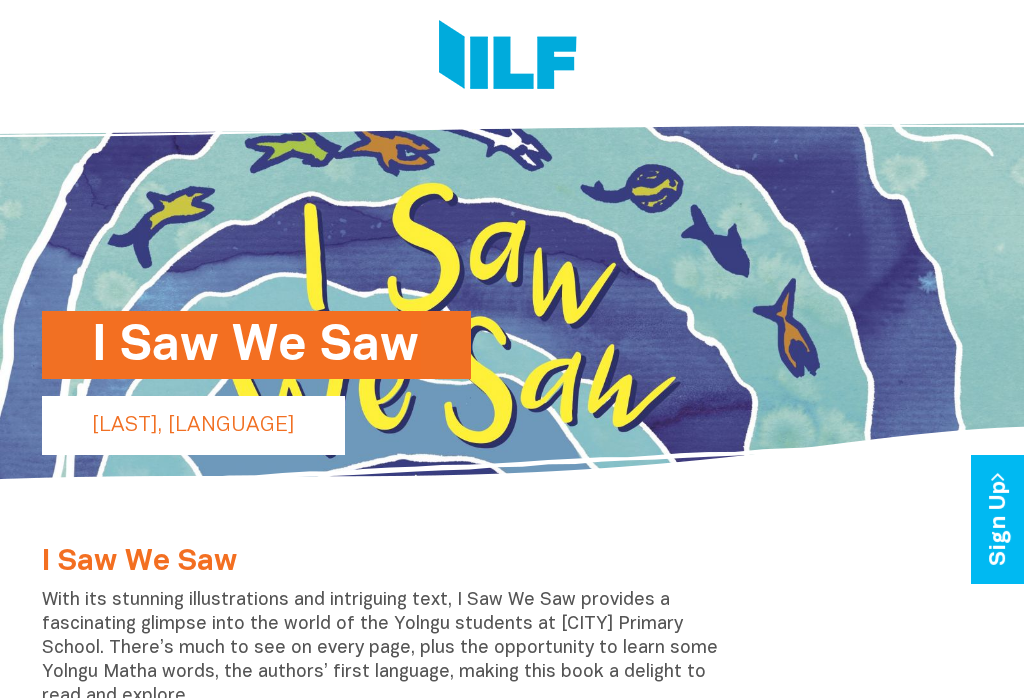click on "I Saw We Saw" at bounding box center [256, 345] 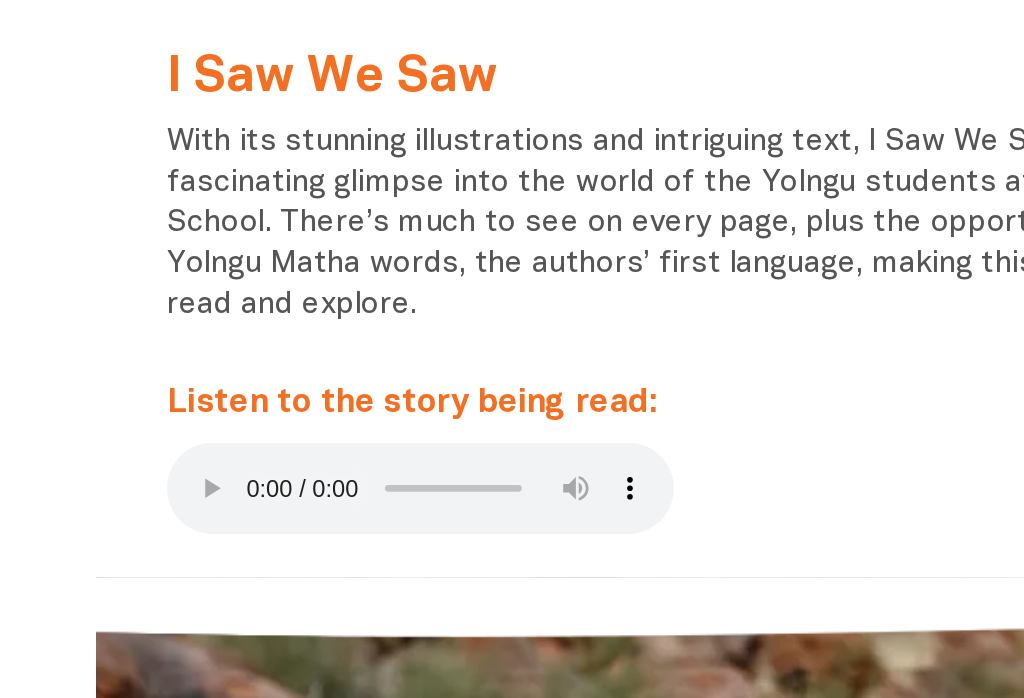 scroll, scrollTop: 254, scrollLeft: 0, axis: vertical 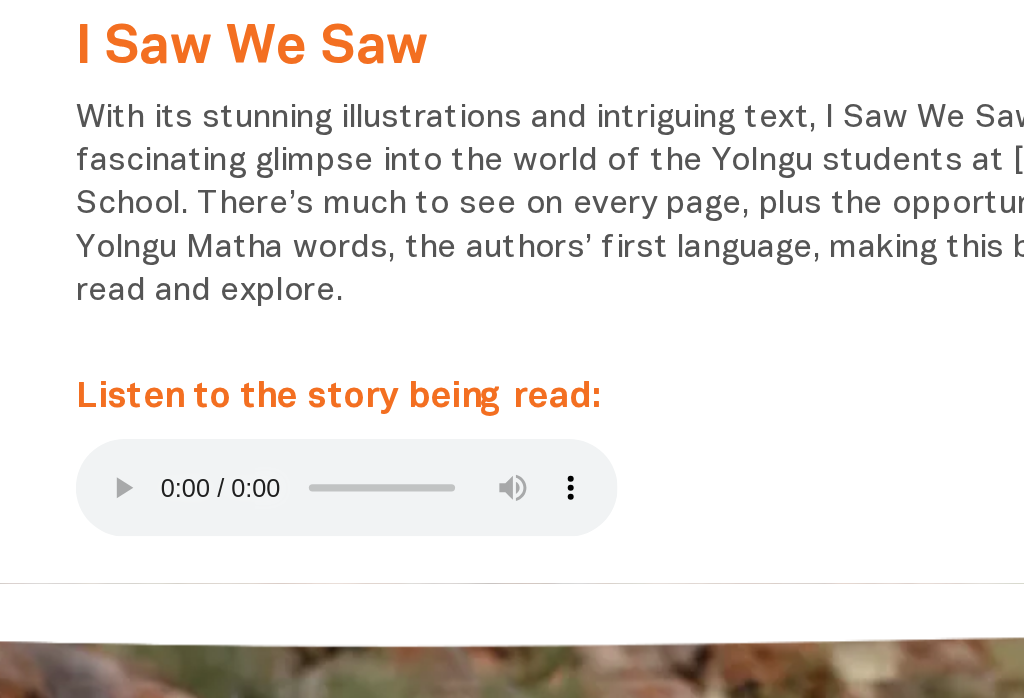 click at bounding box center [192, 551] 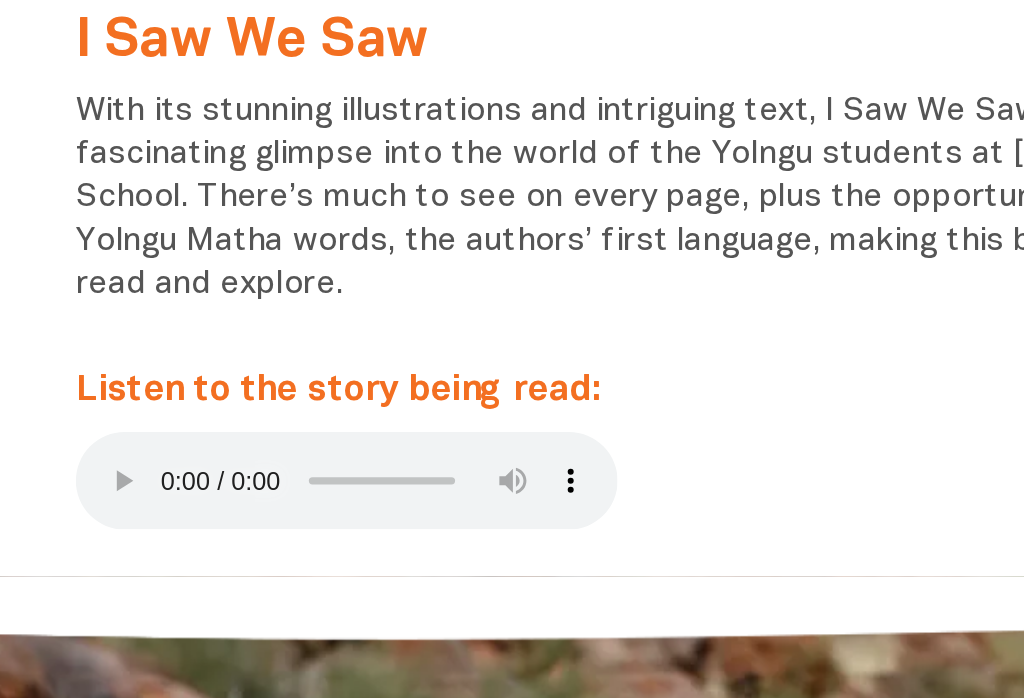 click at bounding box center (192, 551) 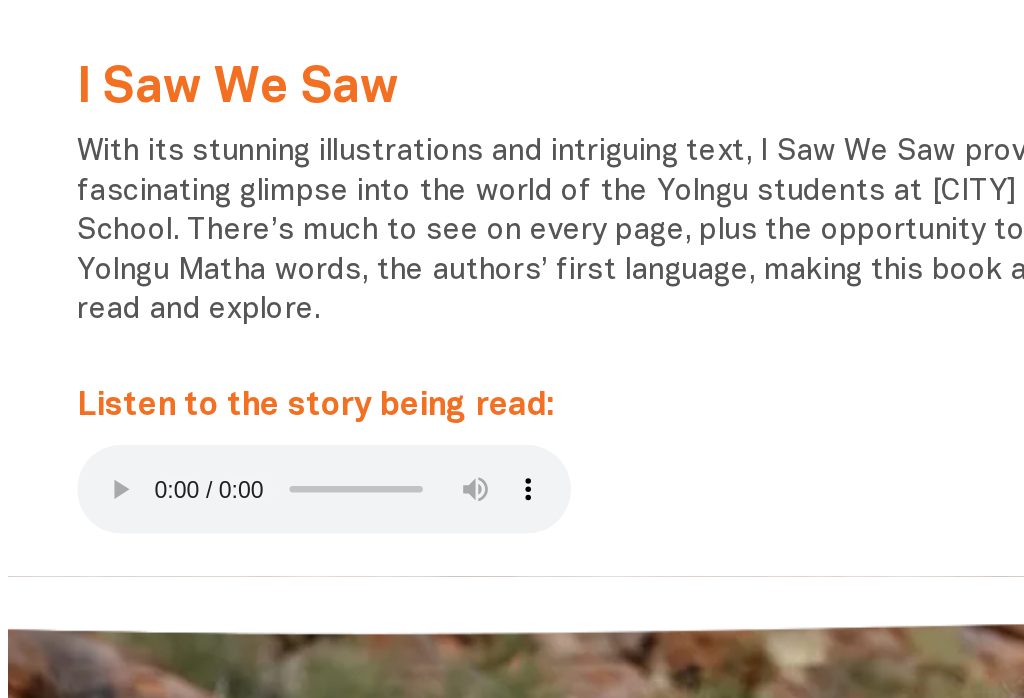 scroll, scrollTop: 291, scrollLeft: 0, axis: vertical 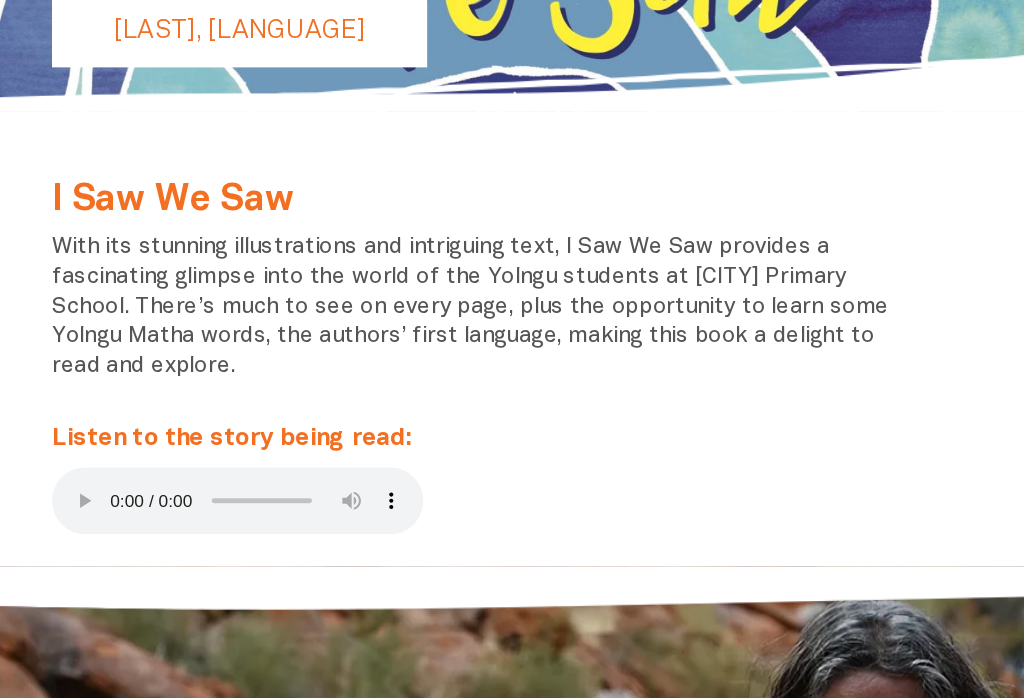 click at bounding box center (192, 514) 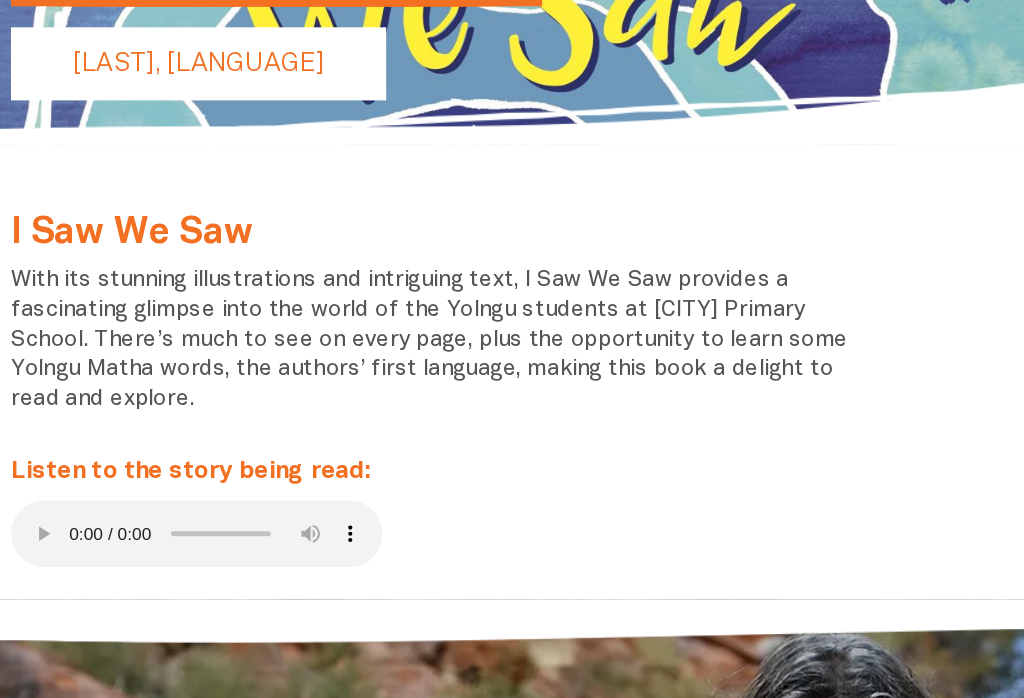 click at bounding box center [192, 514] 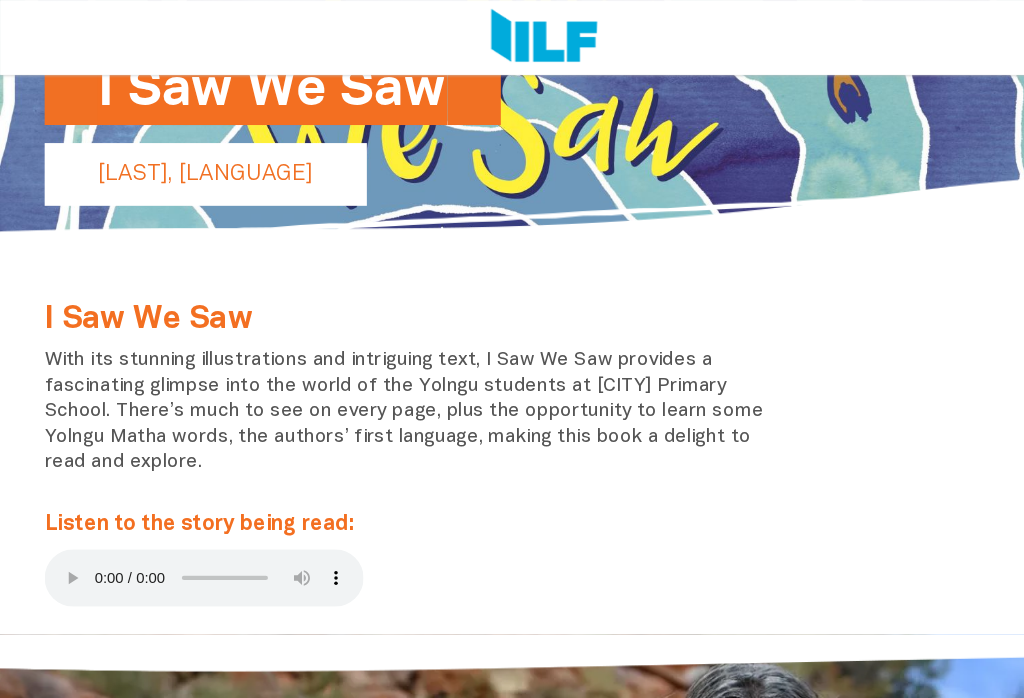 scroll, scrollTop: 261, scrollLeft: 0, axis: vertical 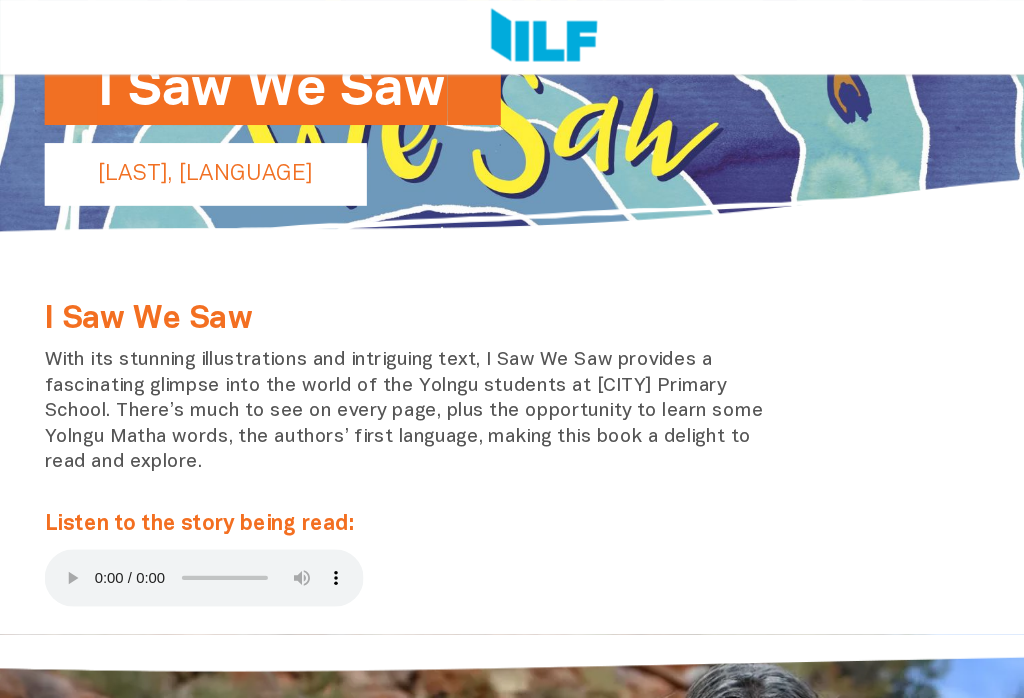 click at bounding box center (192, 544) 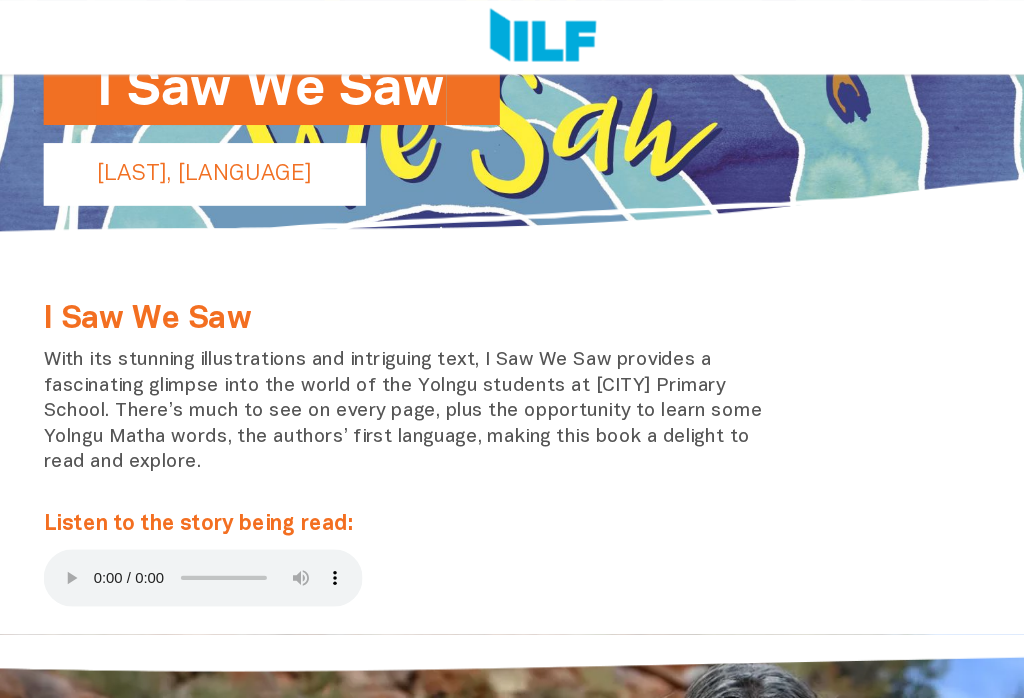 click at bounding box center (192, 544) 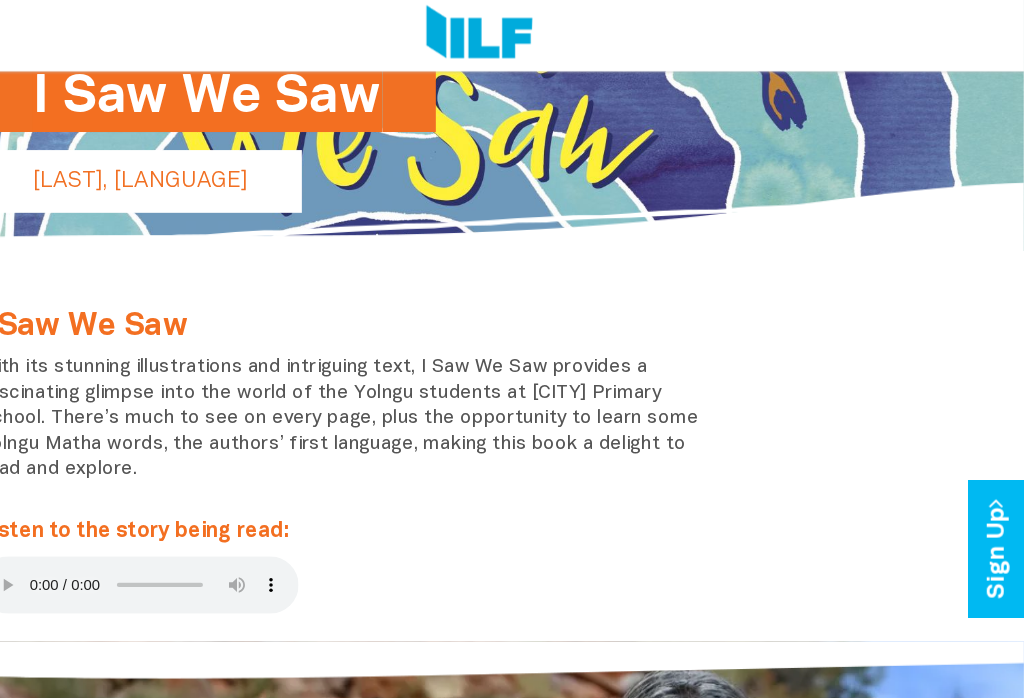 scroll, scrollTop: 252, scrollLeft: 0, axis: vertical 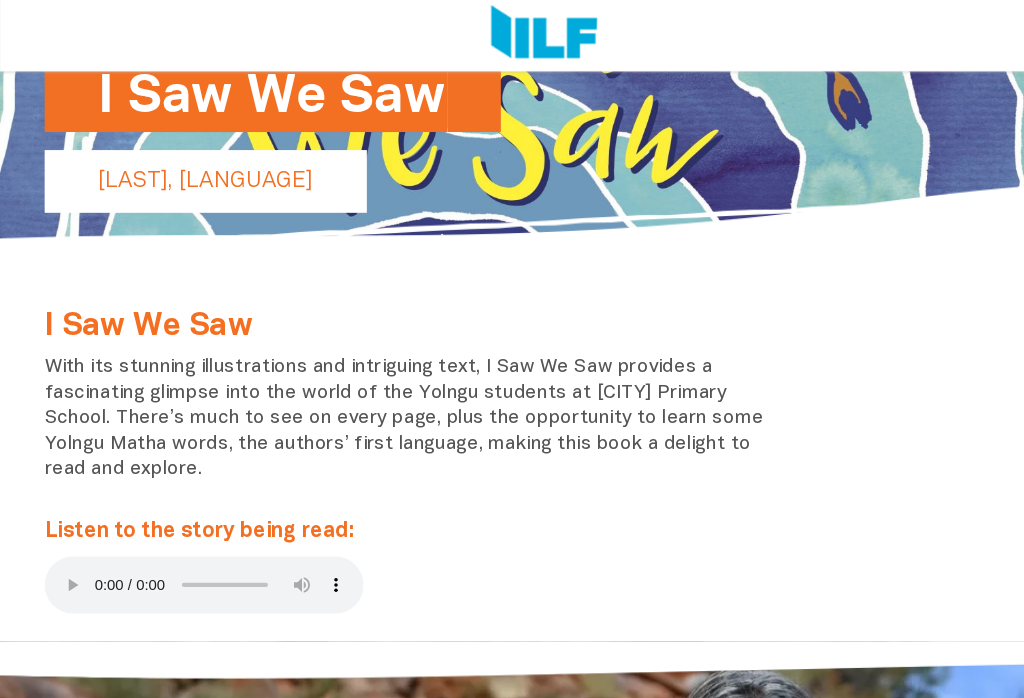 click at bounding box center (192, 553) 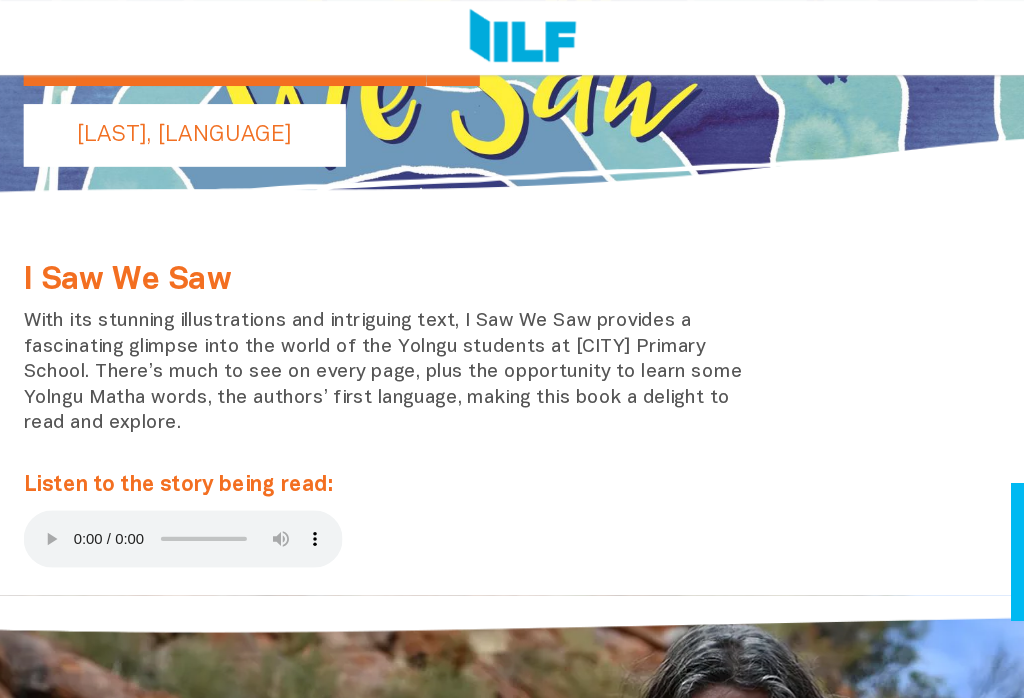 scroll, scrollTop: 295, scrollLeft: 0, axis: vertical 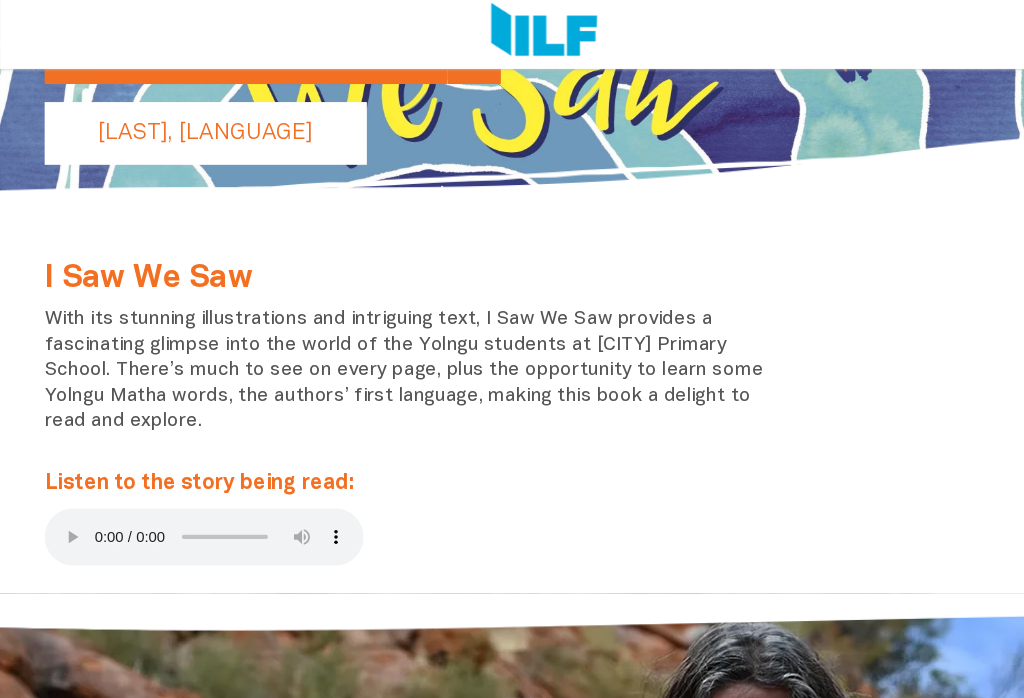 click on "Listen to the story being read:" at bounding box center [187, 460] 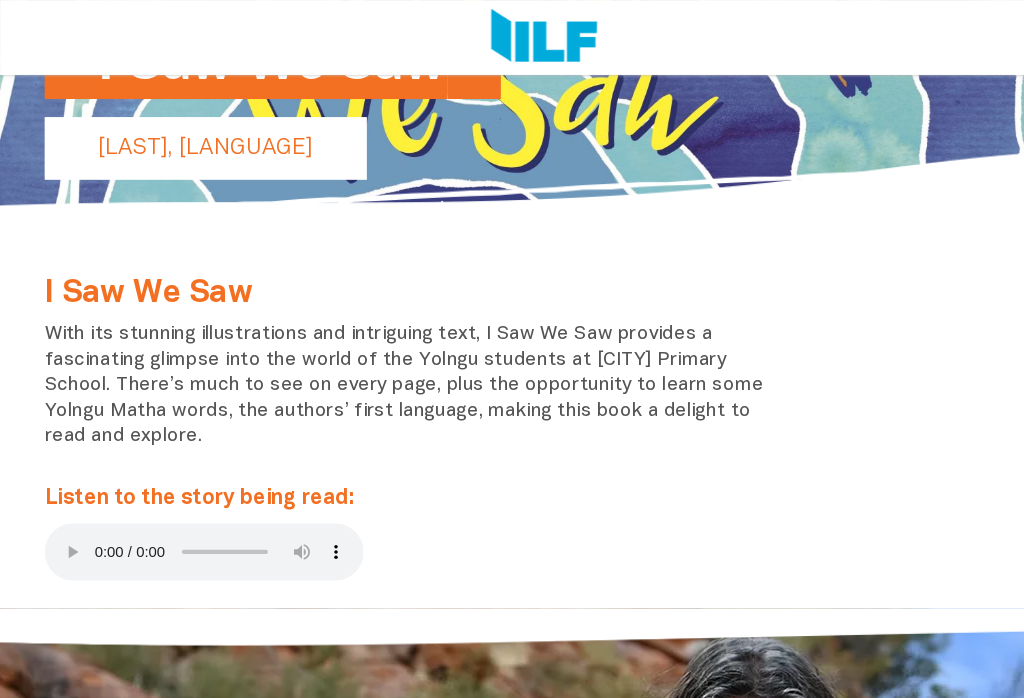 scroll, scrollTop: 286, scrollLeft: 0, axis: vertical 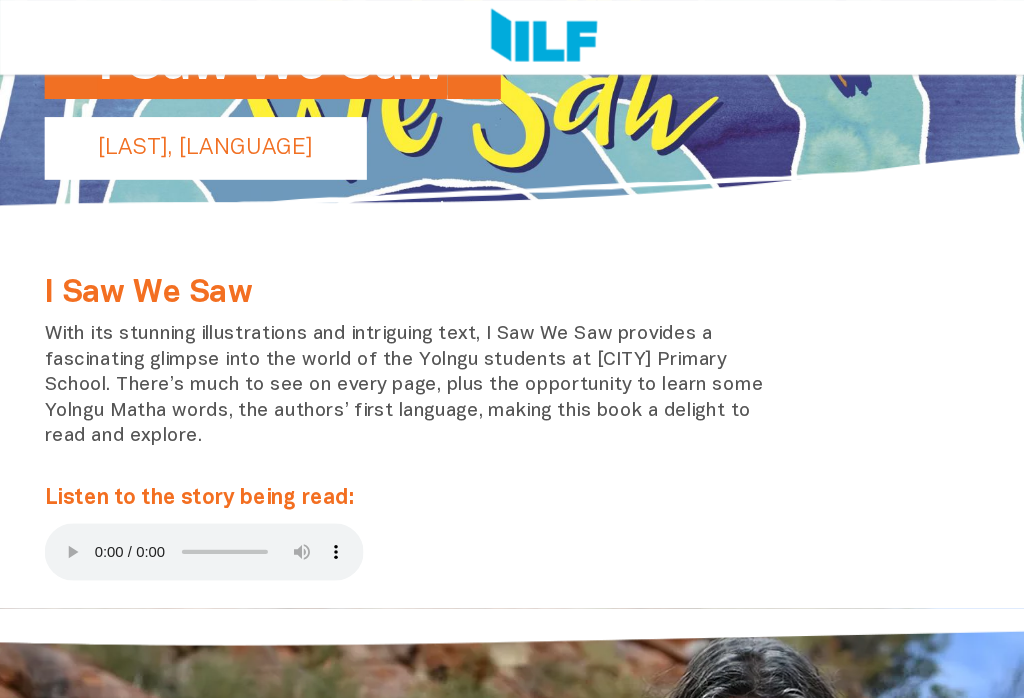 click at bounding box center (192, 519) 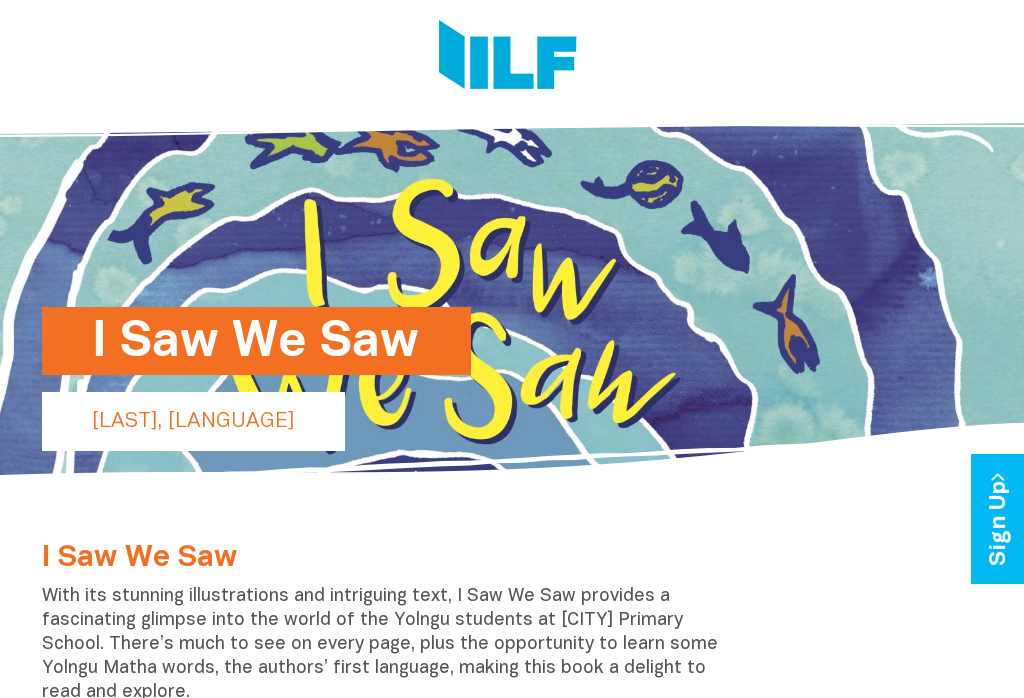 scroll, scrollTop: 0, scrollLeft: 0, axis: both 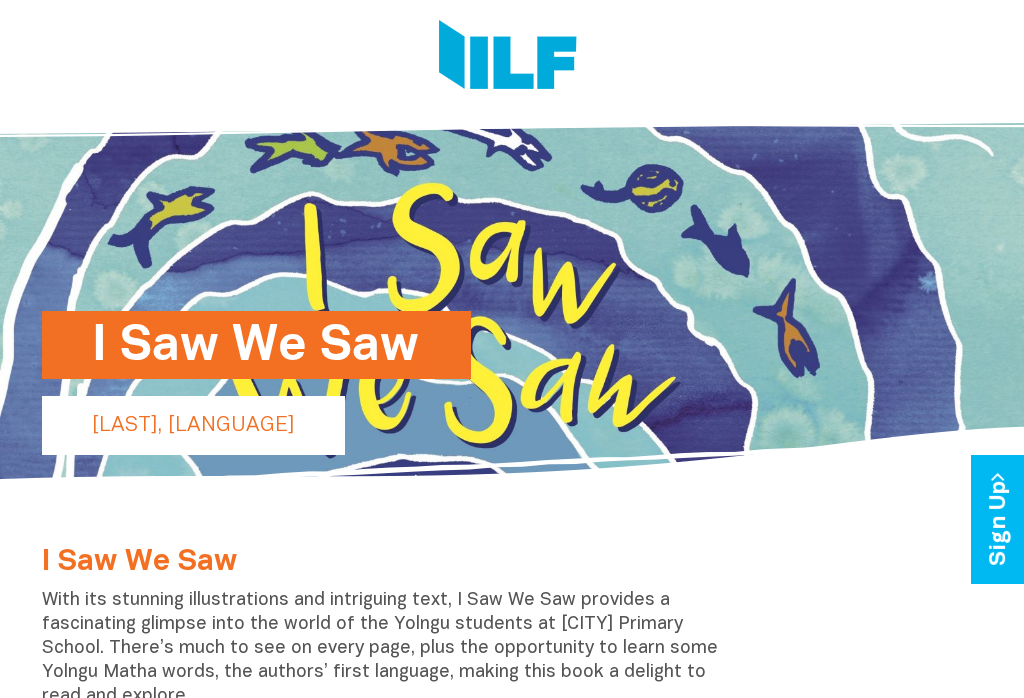 click on "Sign Up" at bounding box center [999, 519] 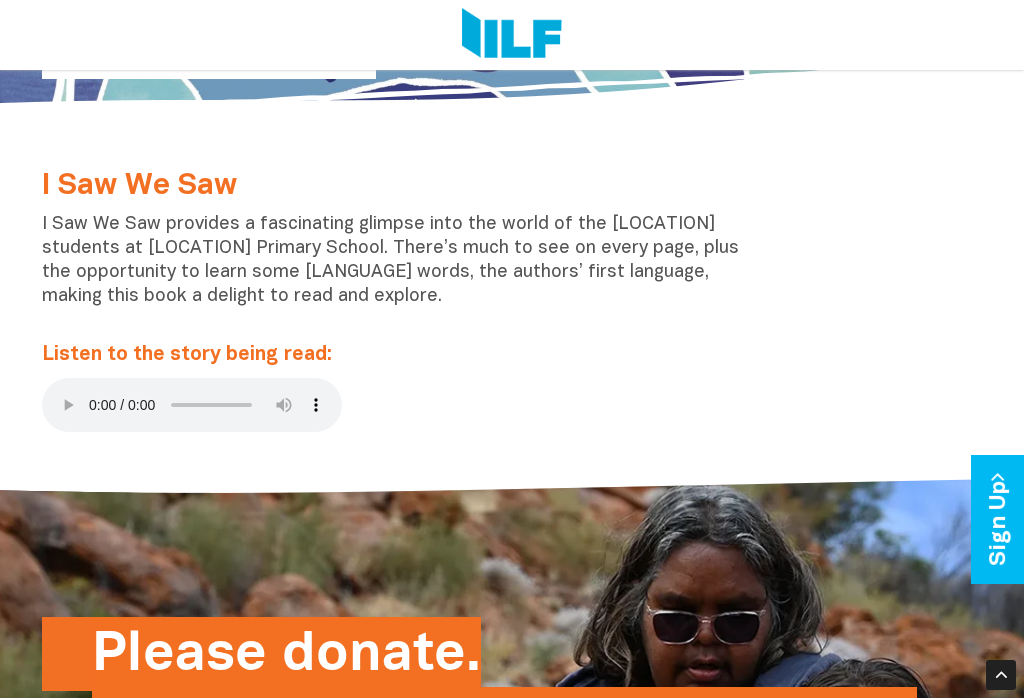 scroll, scrollTop: 392, scrollLeft: 0, axis: vertical 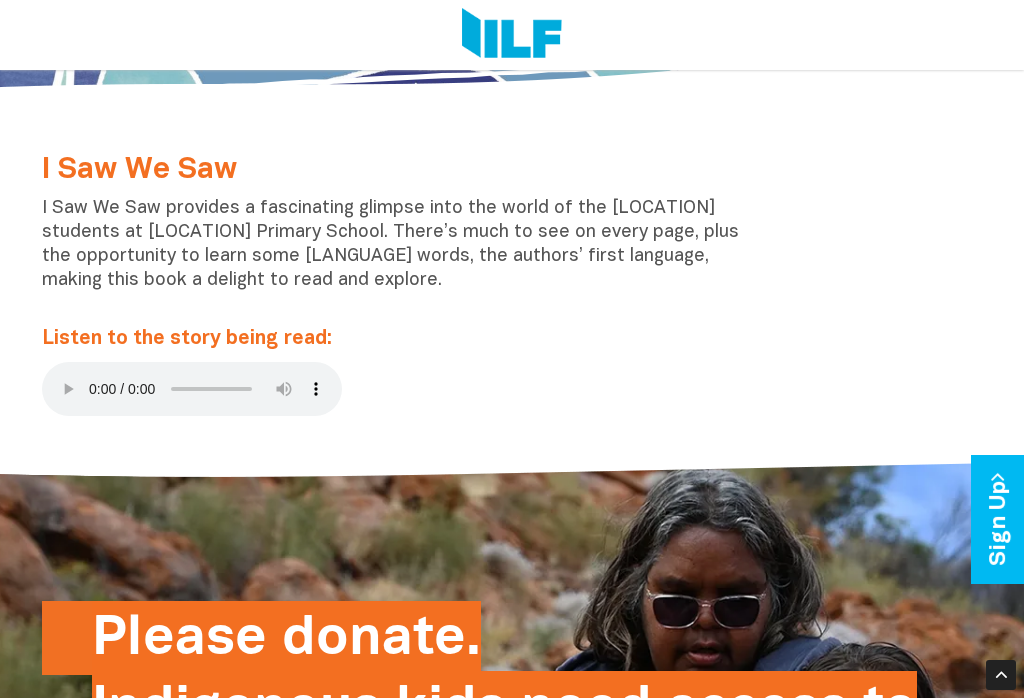 click at bounding box center (192, 389) 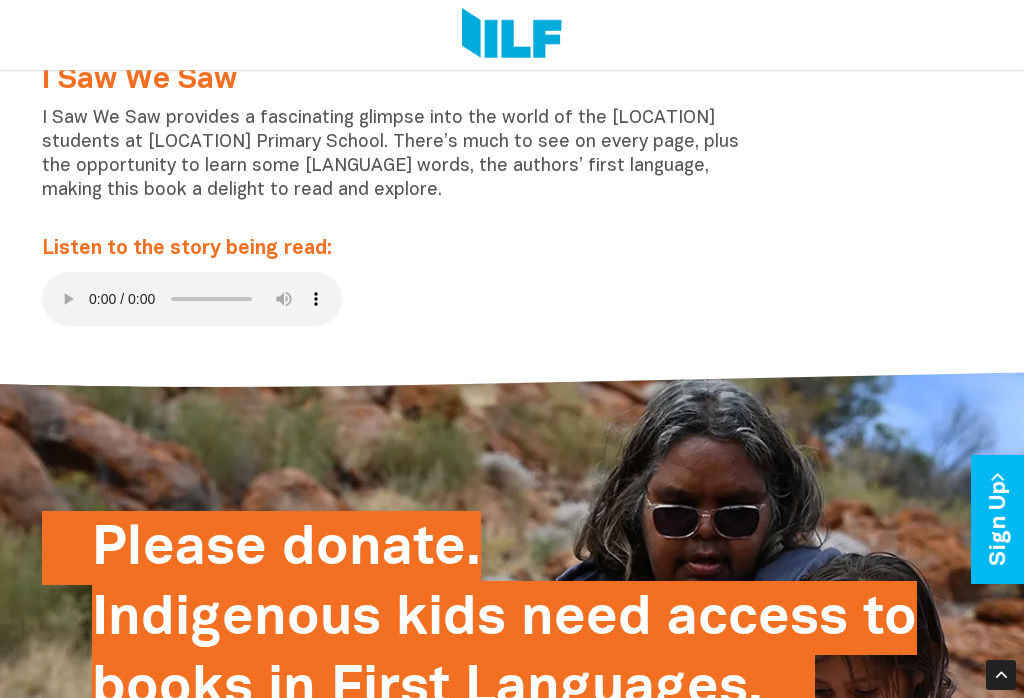 scroll, scrollTop: 481, scrollLeft: 0, axis: vertical 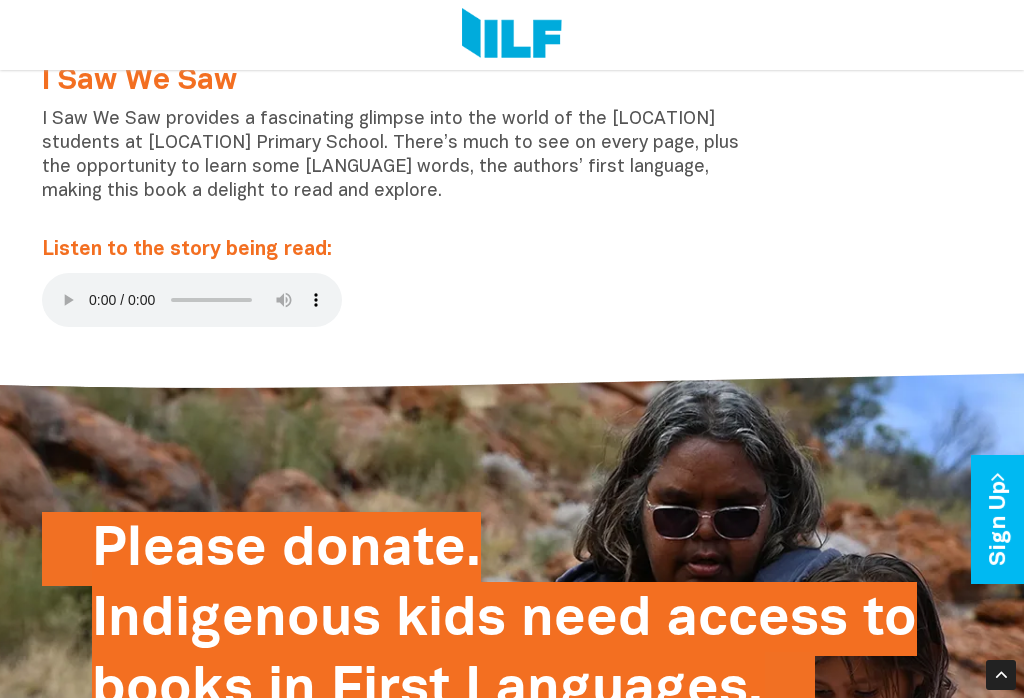 type 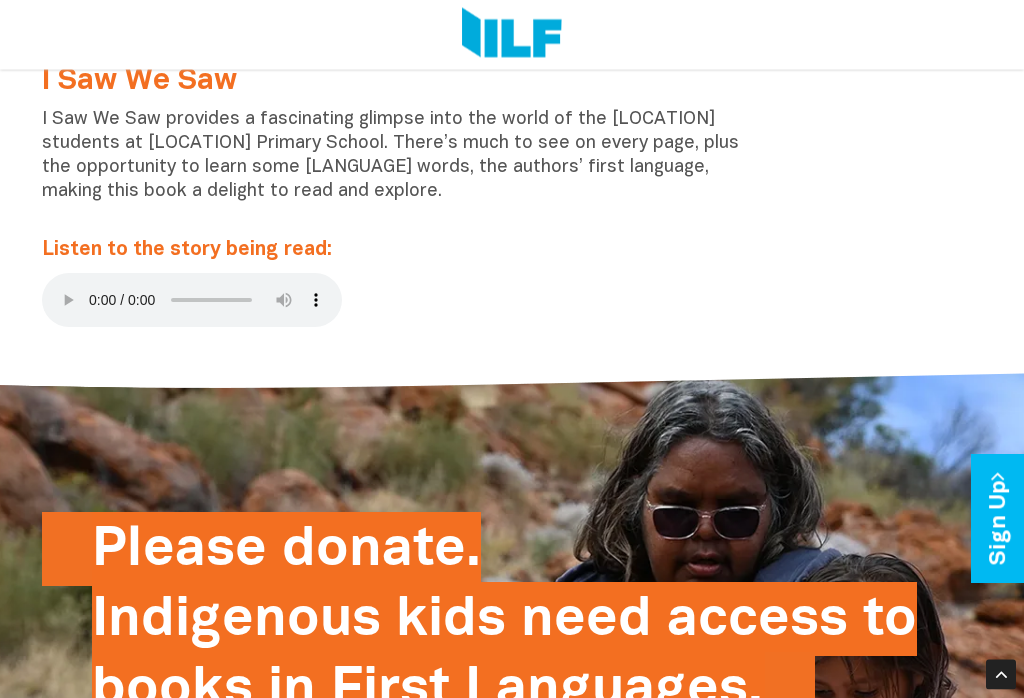 scroll, scrollTop: 481, scrollLeft: 0, axis: vertical 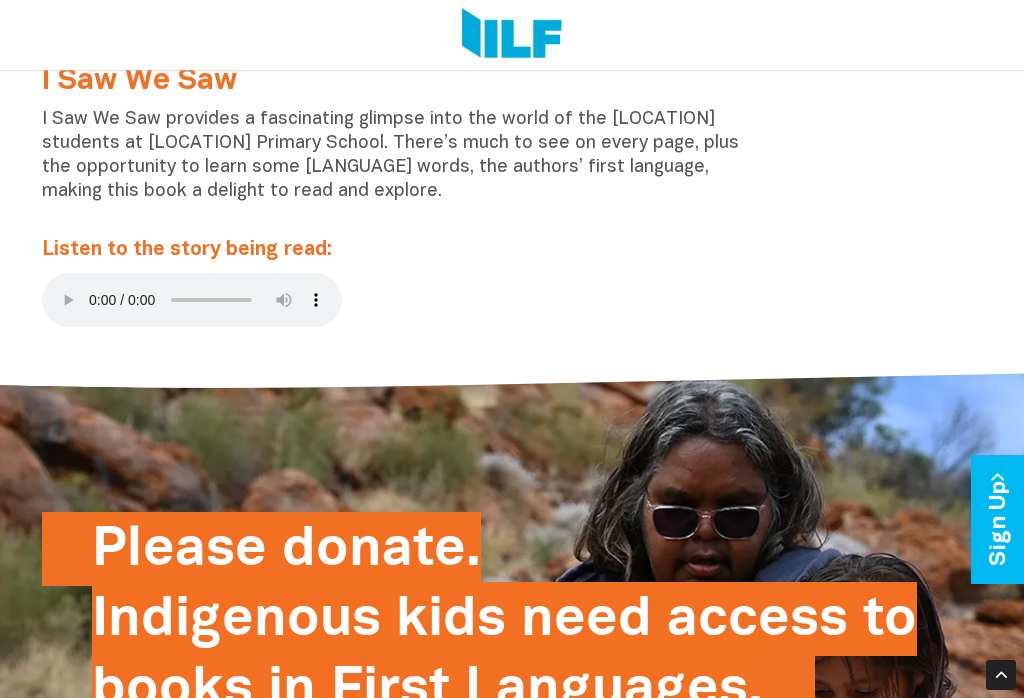 click on "Listen to the story being read:" at bounding box center (187, 250) 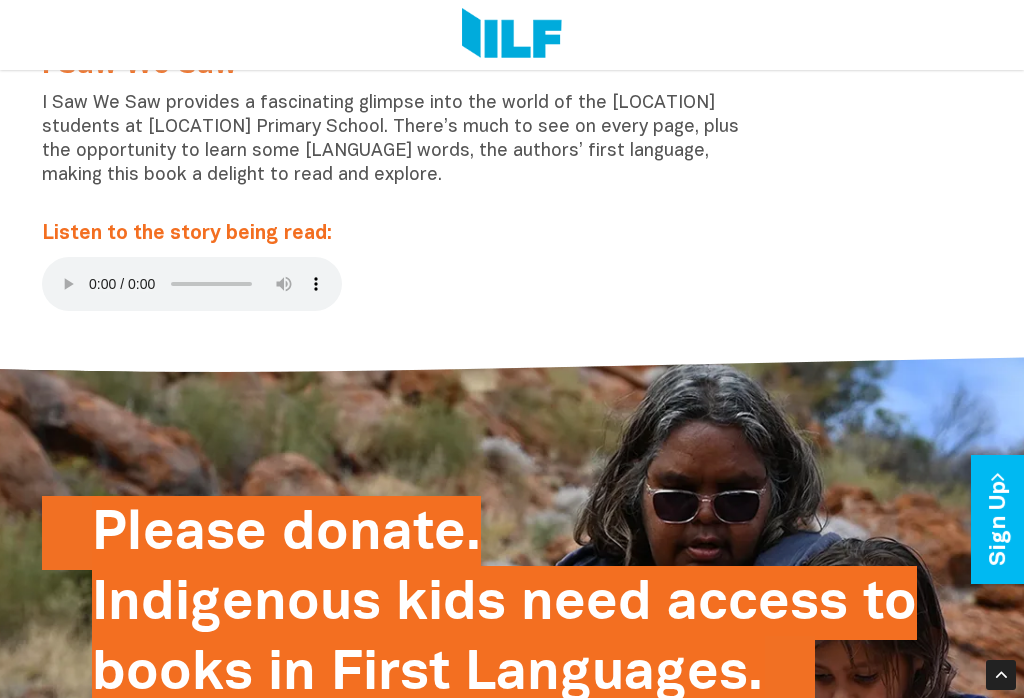 scroll, scrollTop: 499, scrollLeft: 0, axis: vertical 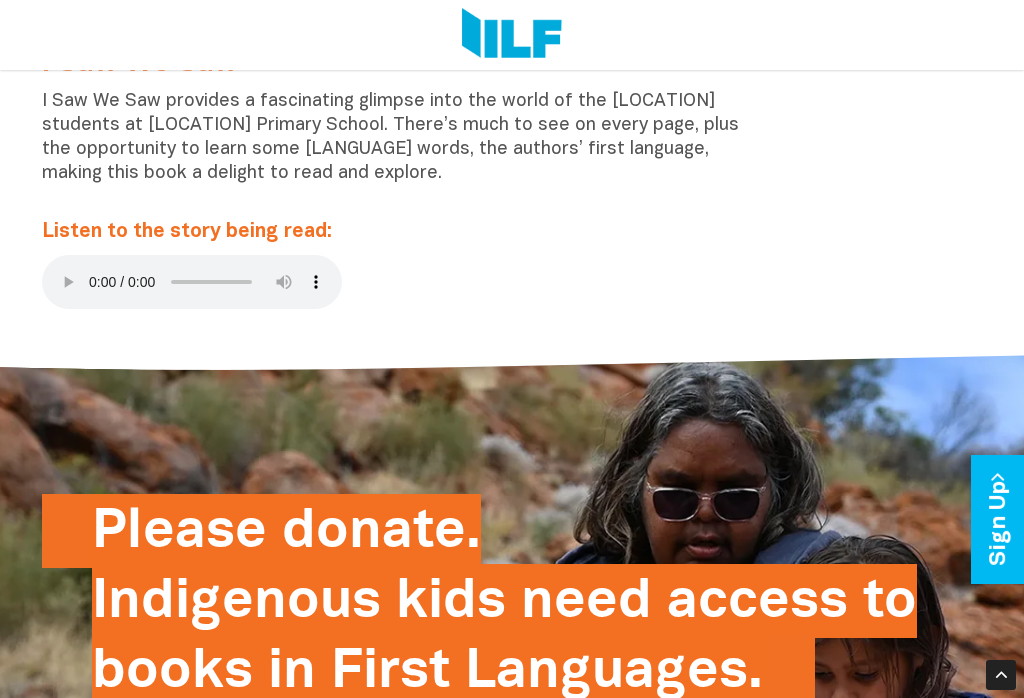 click at bounding box center [192, 282] 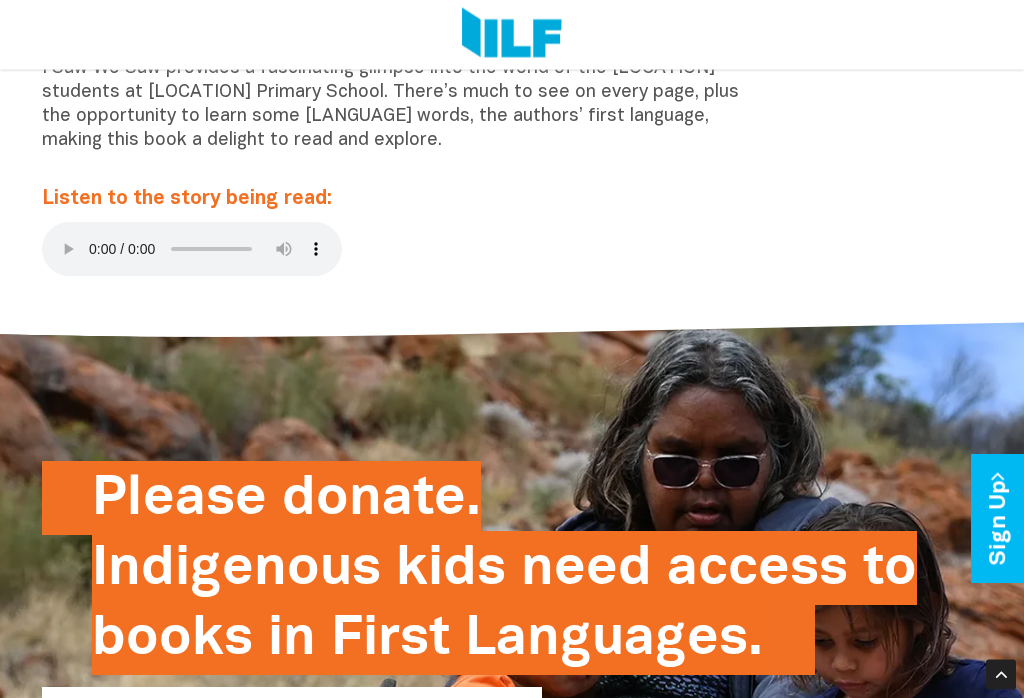 scroll, scrollTop: 532, scrollLeft: 0, axis: vertical 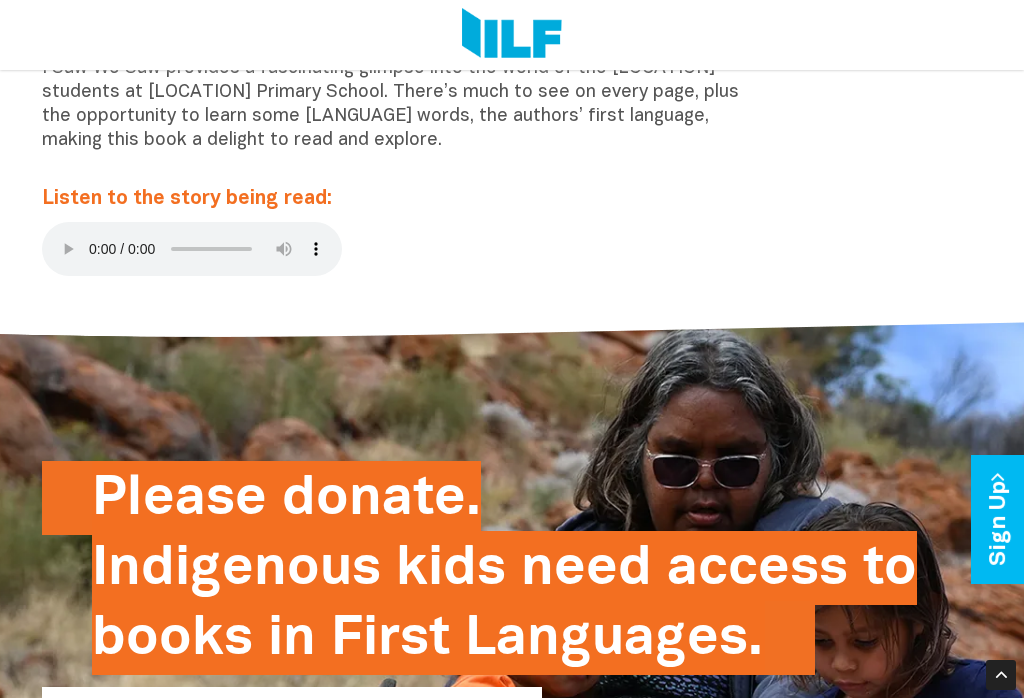 click at bounding box center (192, 249) 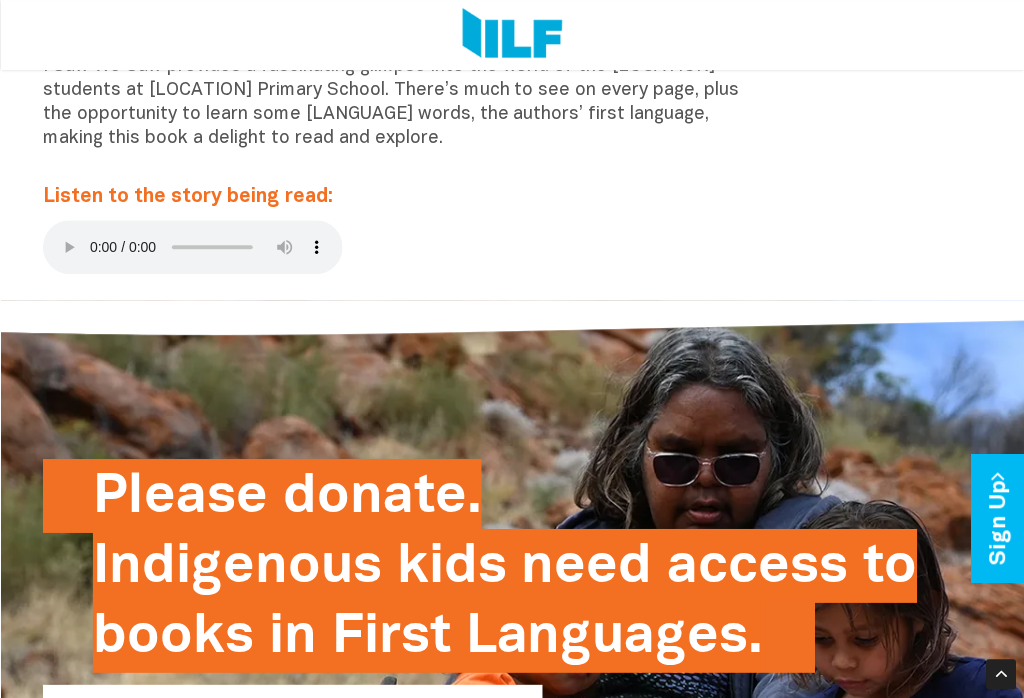 scroll, scrollTop: 535, scrollLeft: 0, axis: vertical 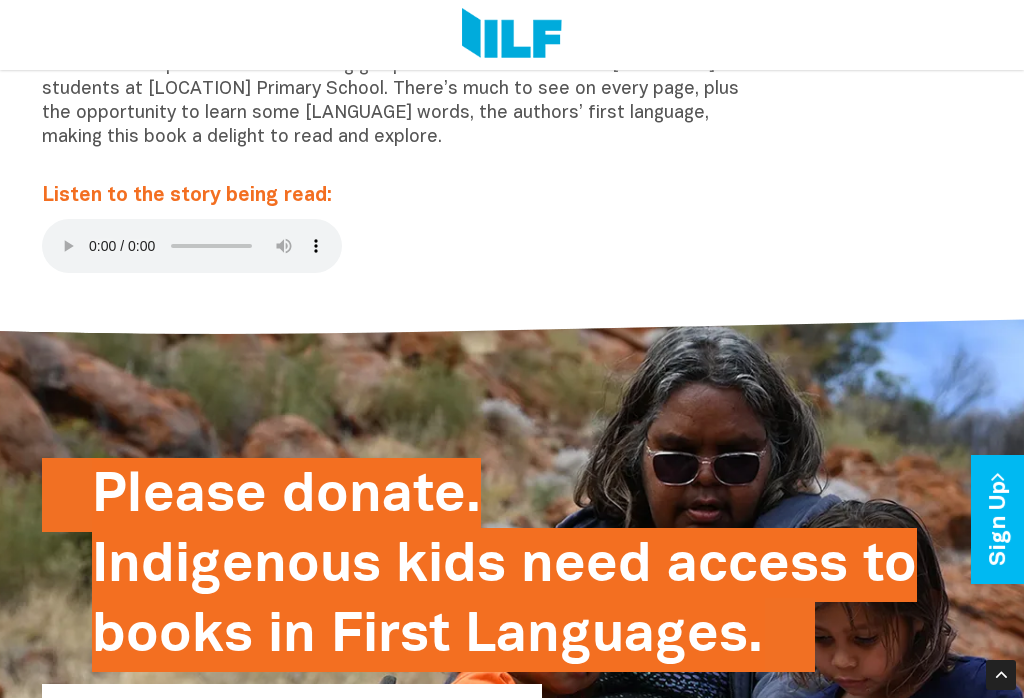 click at bounding box center [192, 246] 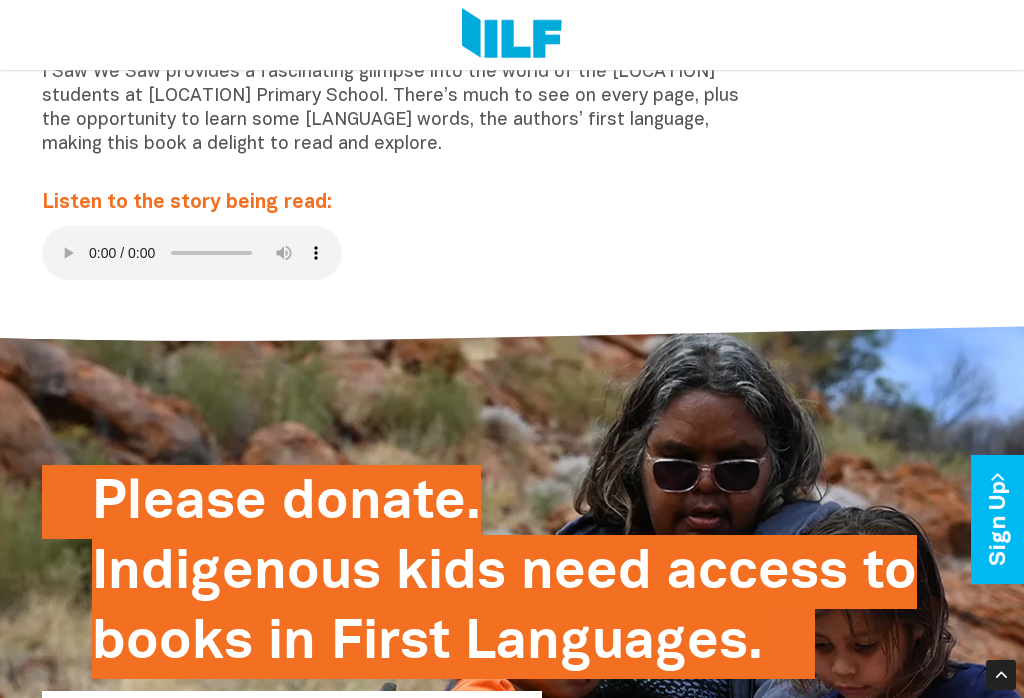 scroll, scrollTop: 524, scrollLeft: 0, axis: vertical 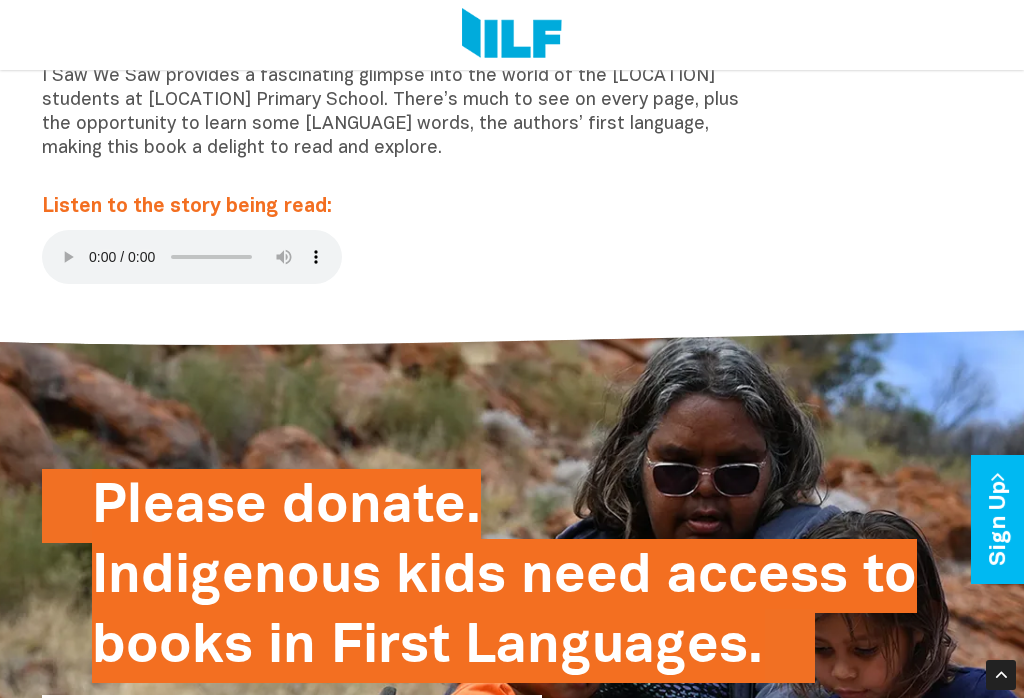 click at bounding box center [192, 257] 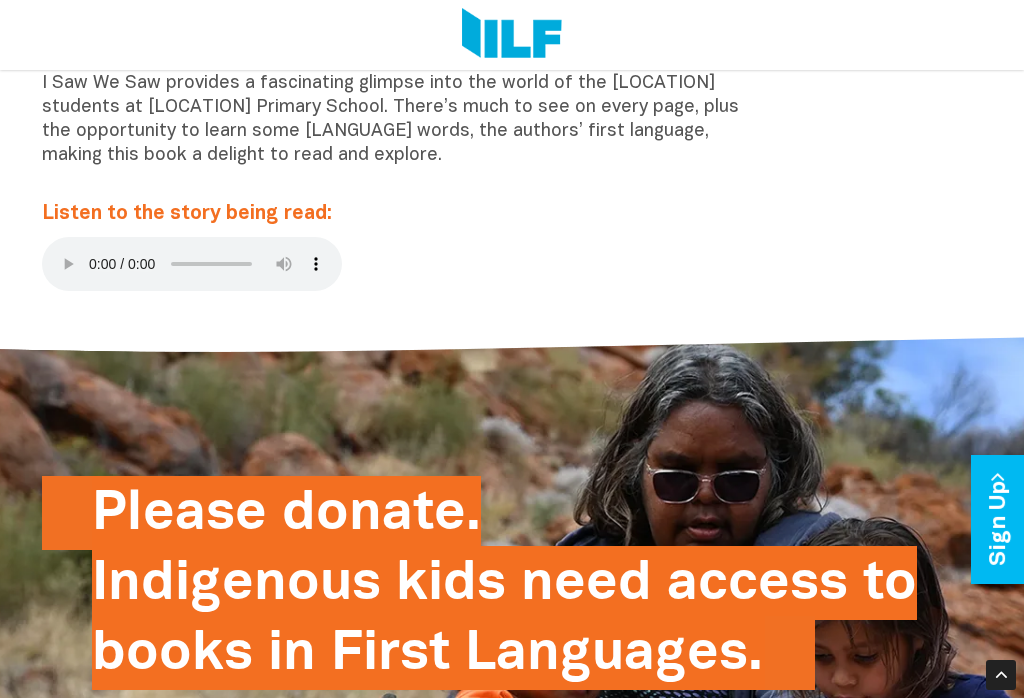 scroll, scrollTop: 511, scrollLeft: 0, axis: vertical 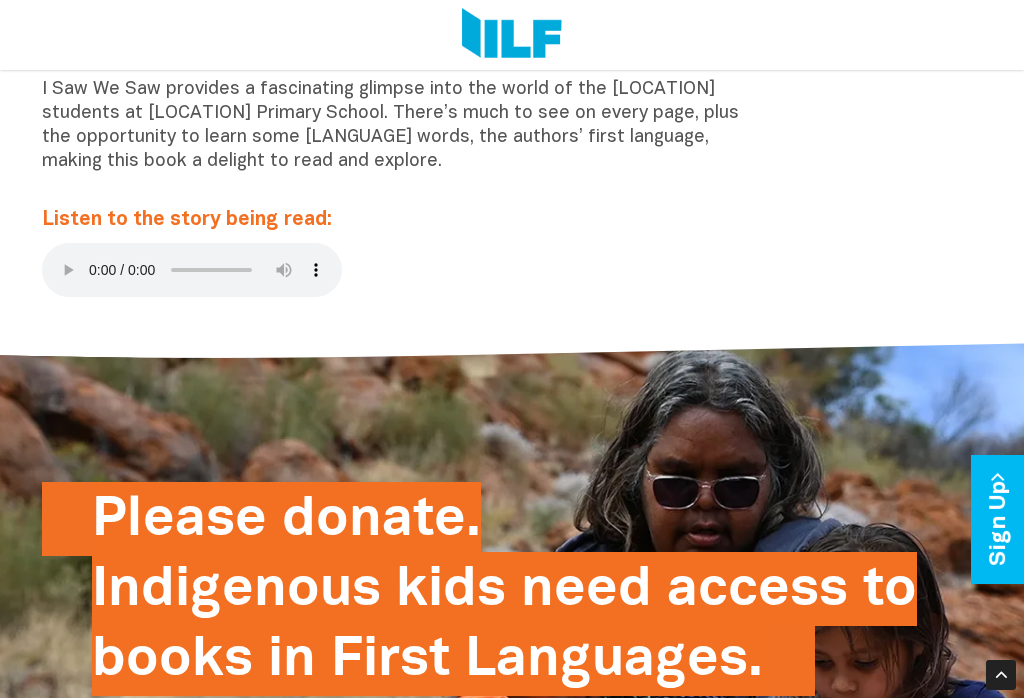 click on "Please donate. Indigenous kids need access to books in First Languages.
Your donation helps provide books, books in First Languages, and learning resources to children and families living in remote Communities across Australia.
Donate today" at bounding box center (512, 702) 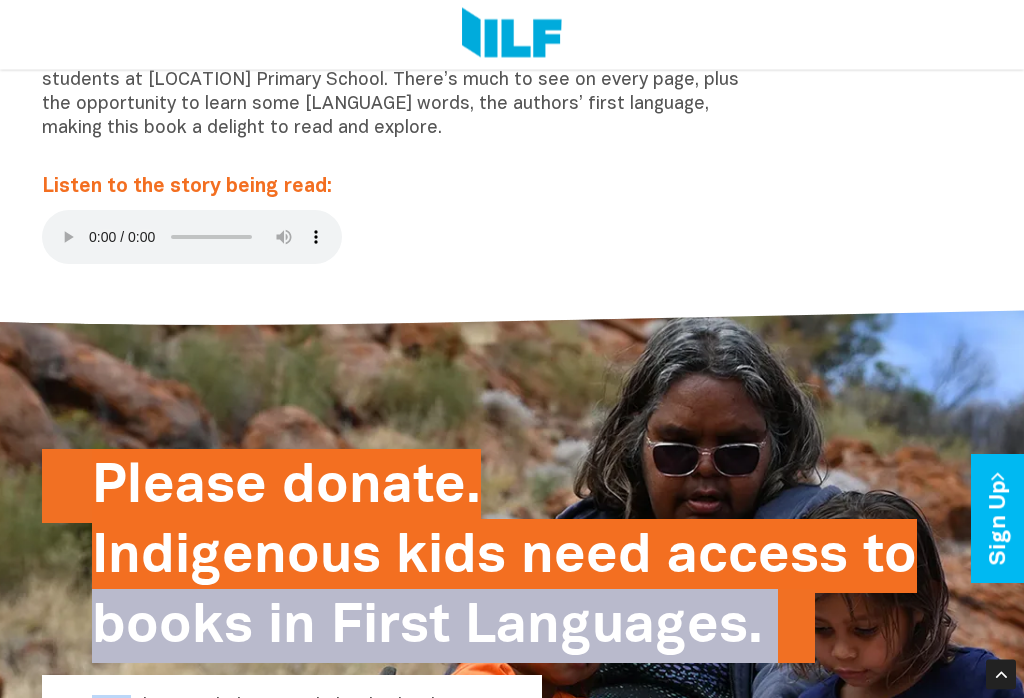 scroll, scrollTop: 544, scrollLeft: 0, axis: vertical 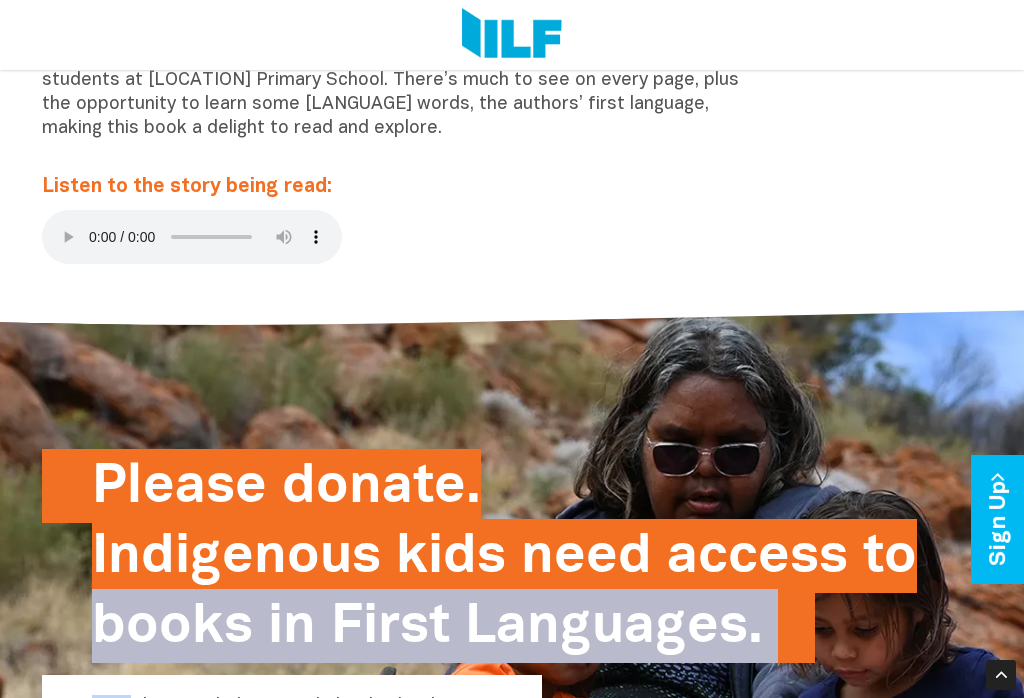 click on "Sign Up" at bounding box center (999, 519) 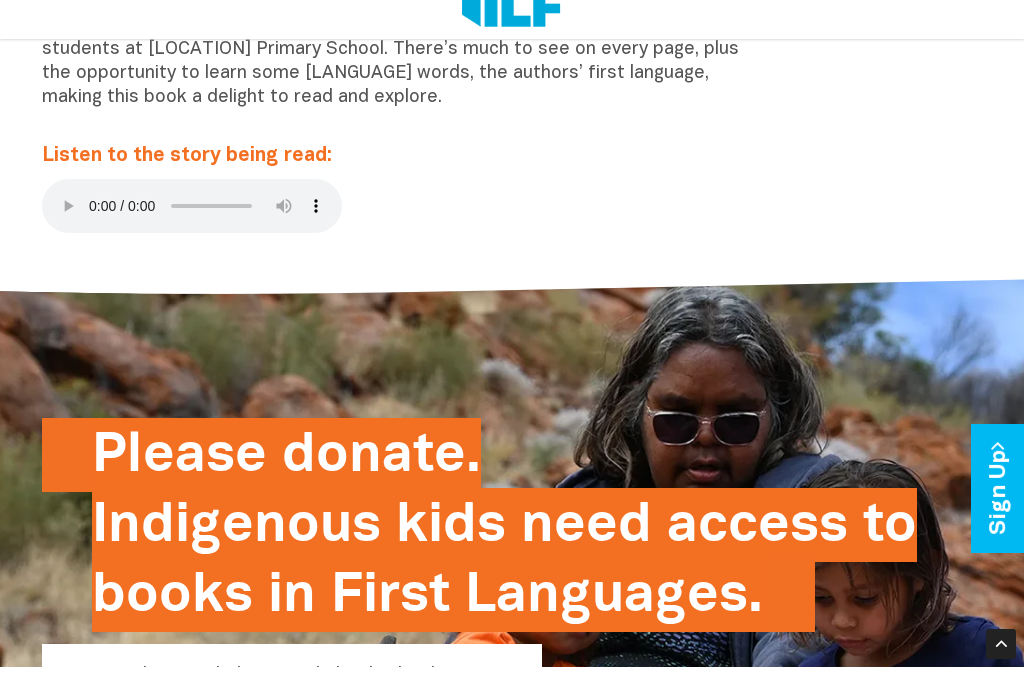 scroll, scrollTop: 575, scrollLeft: 0, axis: vertical 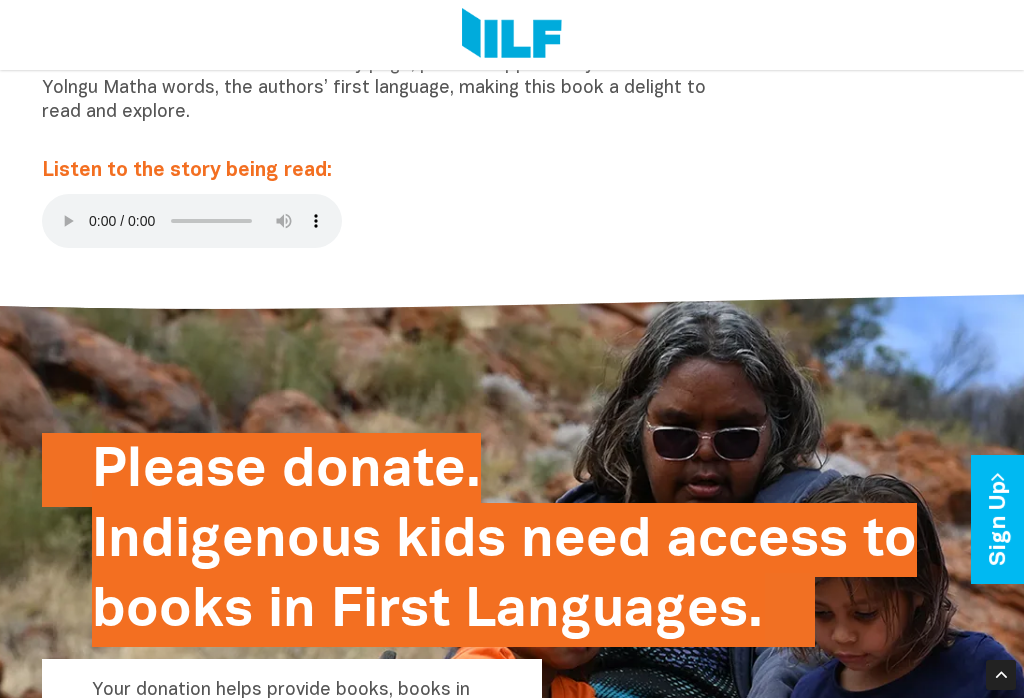 click at bounding box center (192, 221) 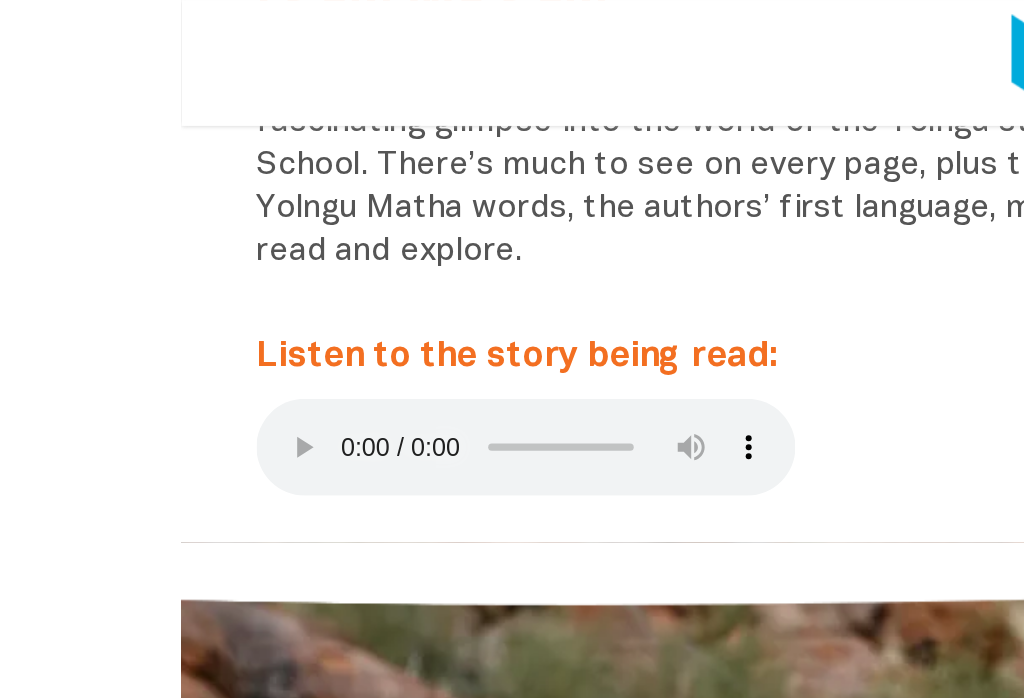 scroll, scrollTop: 555, scrollLeft: 0, axis: vertical 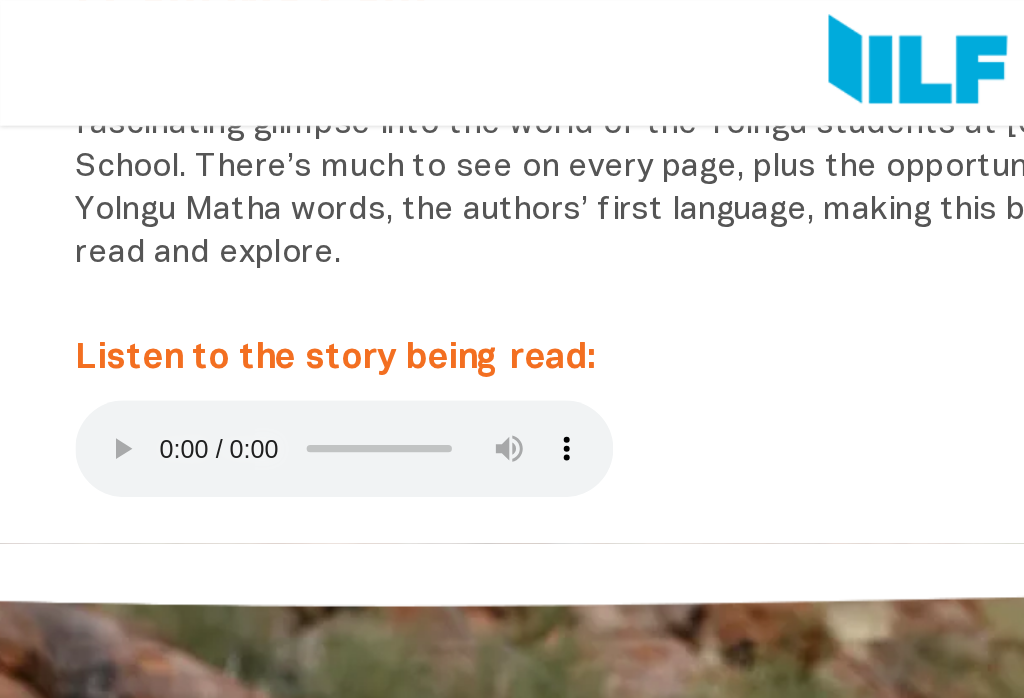 click on "Please donate. Indigenous kids need access to books in First Languages.
Your donation helps provide books, books in First Languages, and learning resources to children and families living in remote Communities across Australia.
Donate today" at bounding box center [512, 521] 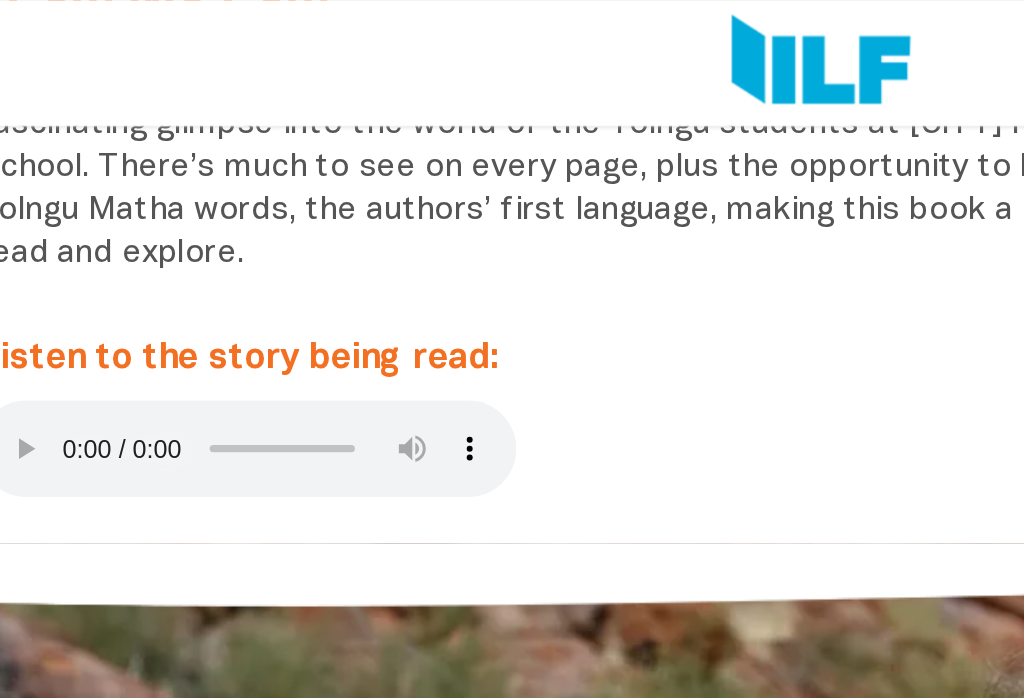 scroll, scrollTop: 554, scrollLeft: 0, axis: vertical 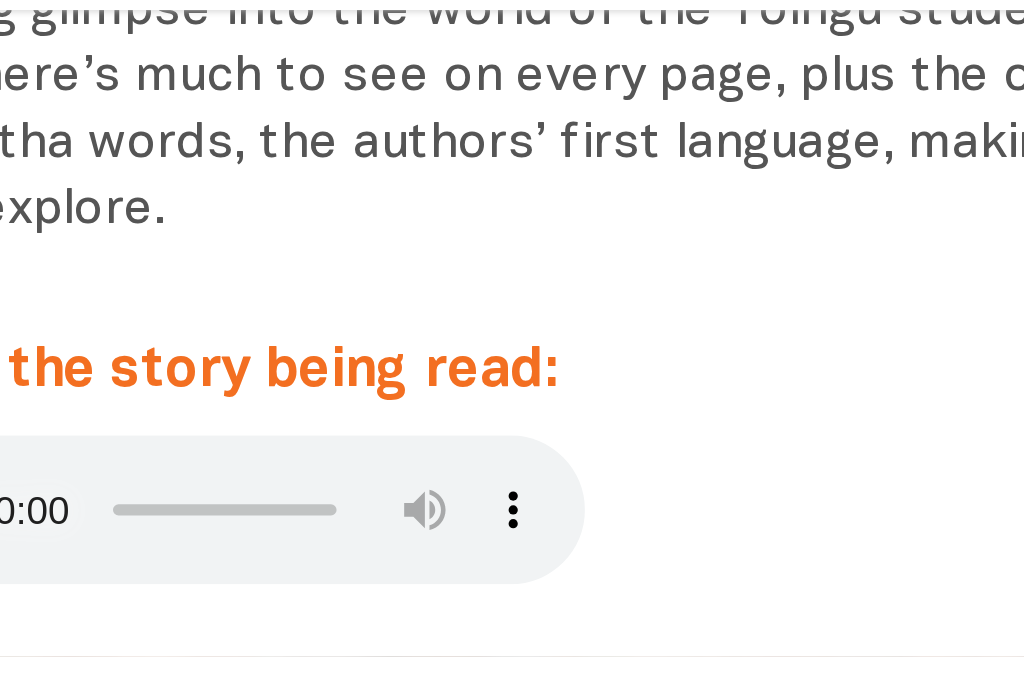 click on "I Saw We Saw
With its stunning illustrations and intriguing text, I Saw We Saw provides a fascinating glimpse into the world of the Yolngu students at [CITY] Primary School. There’s much to see on every page, plus the opportunity to learn some Yolngu Matha words, the authors’ first language, making this book a delight to read and explore. Listen to the story being read:" at bounding box center [391, 140] 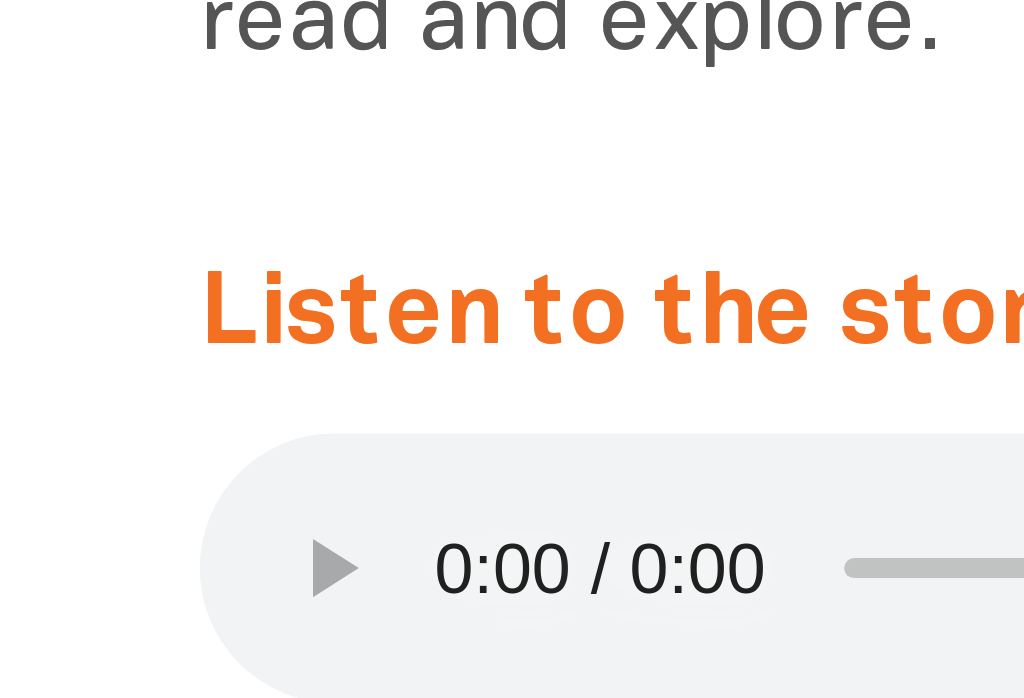 click on "I Saw We Saw
With its stunning illustrations and intriguing text, I Saw We Saw provides a fascinating glimpse into the world of the Yolngu students at [CITY] Primary School. There’s much to see on every page, plus the opportunity to learn some Yolngu Matha words, the authors’ first language, making this book a delight to read and explore. Listen to the story being read:" at bounding box center [391, 140] 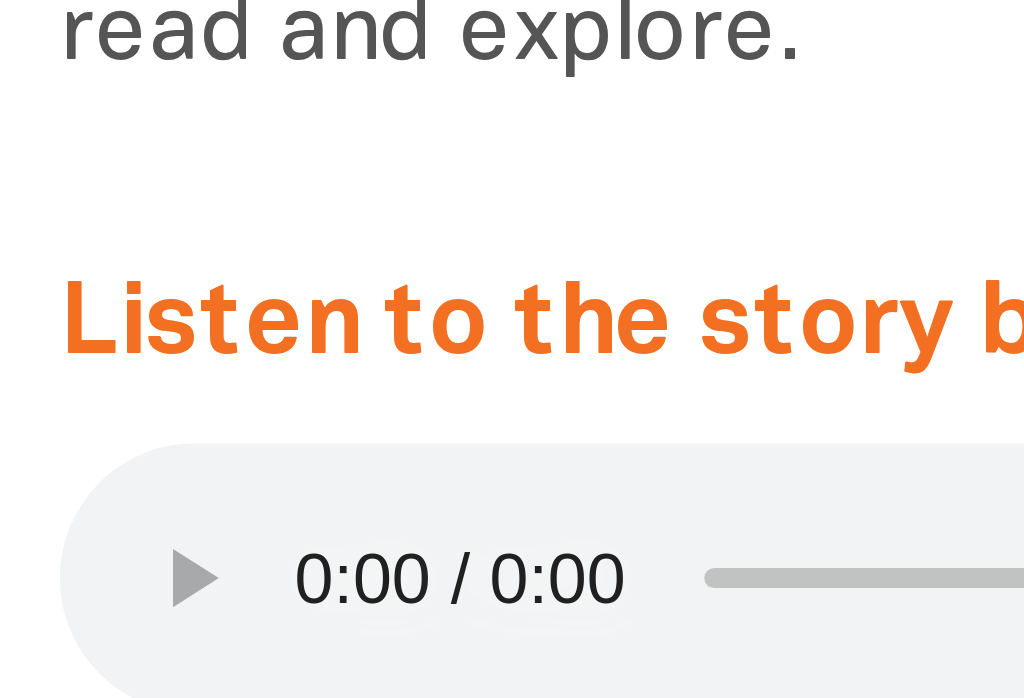 click at bounding box center [192, 251] 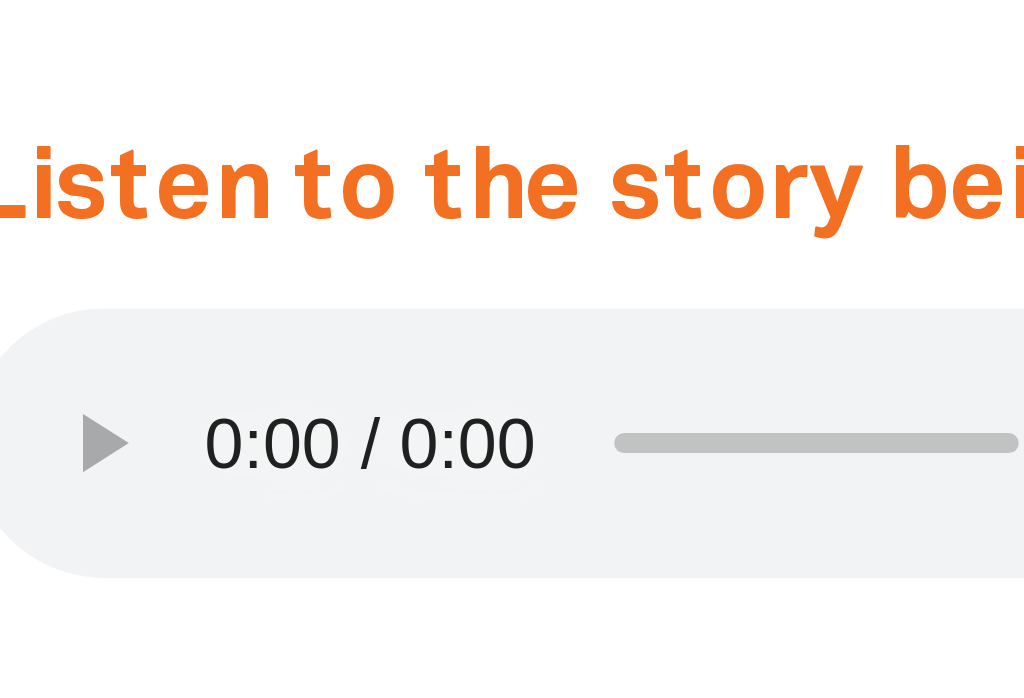 click on "I Saw We Saw
With its stunning illustrations and intriguing text, I Saw We Saw provides a fascinating glimpse into the world of the Yolngu students at [CITY] Primary School. There’s much to see on every page, plus the opportunity to learn some Yolngu Matha words, the authors’ first language, making this book a delight to read and explore. Listen to the story being read:" at bounding box center (391, 140) 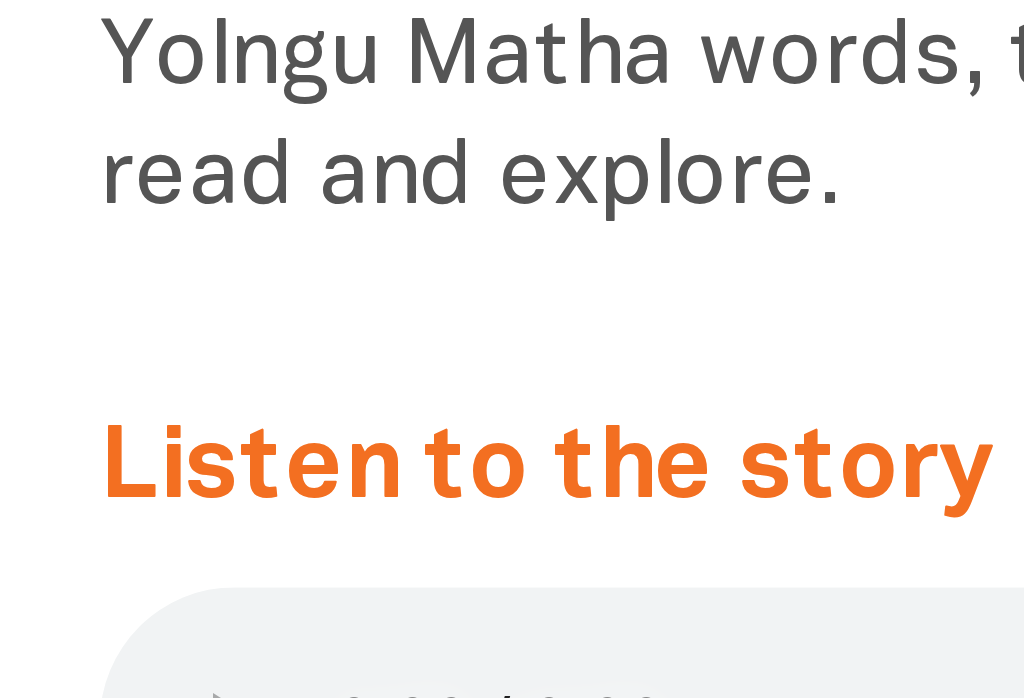 scroll, scrollTop: 472, scrollLeft: 0, axis: vertical 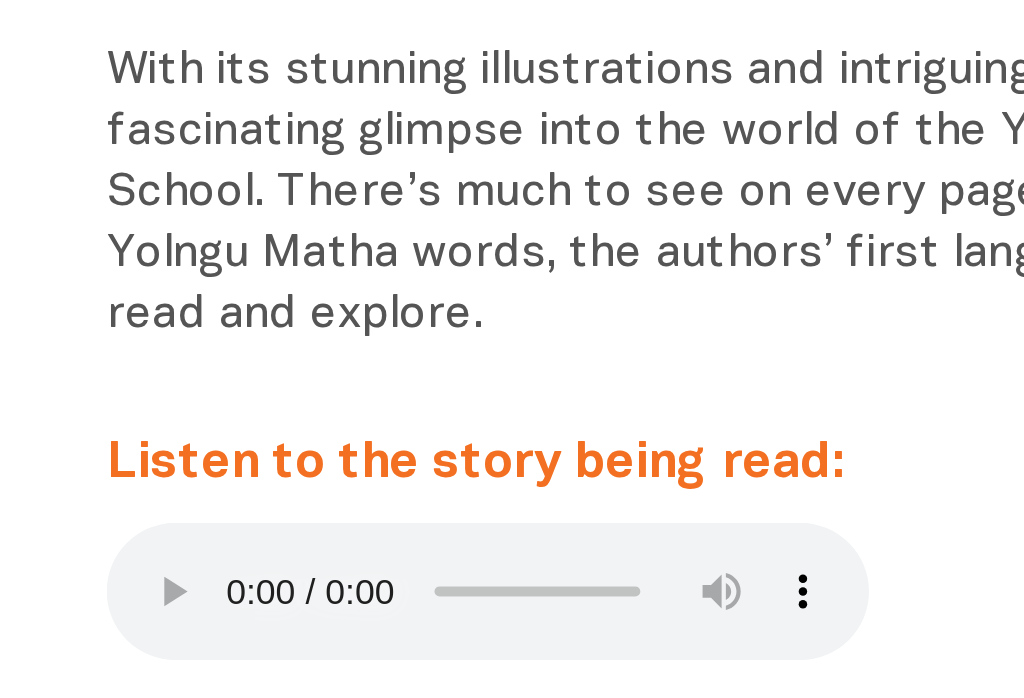 type 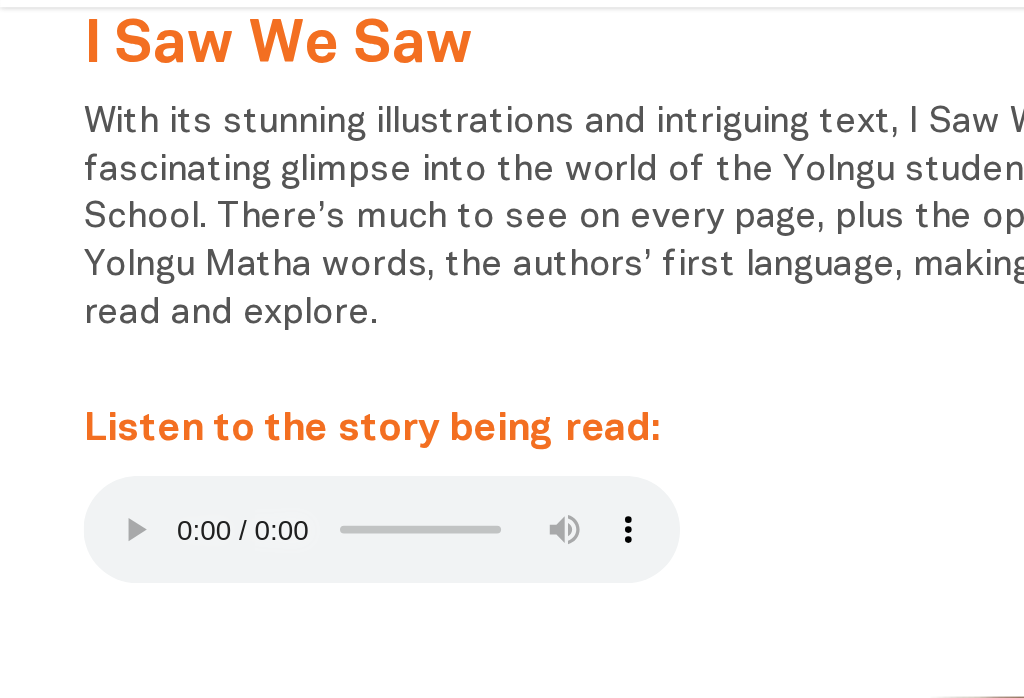 click at bounding box center [512, 430] 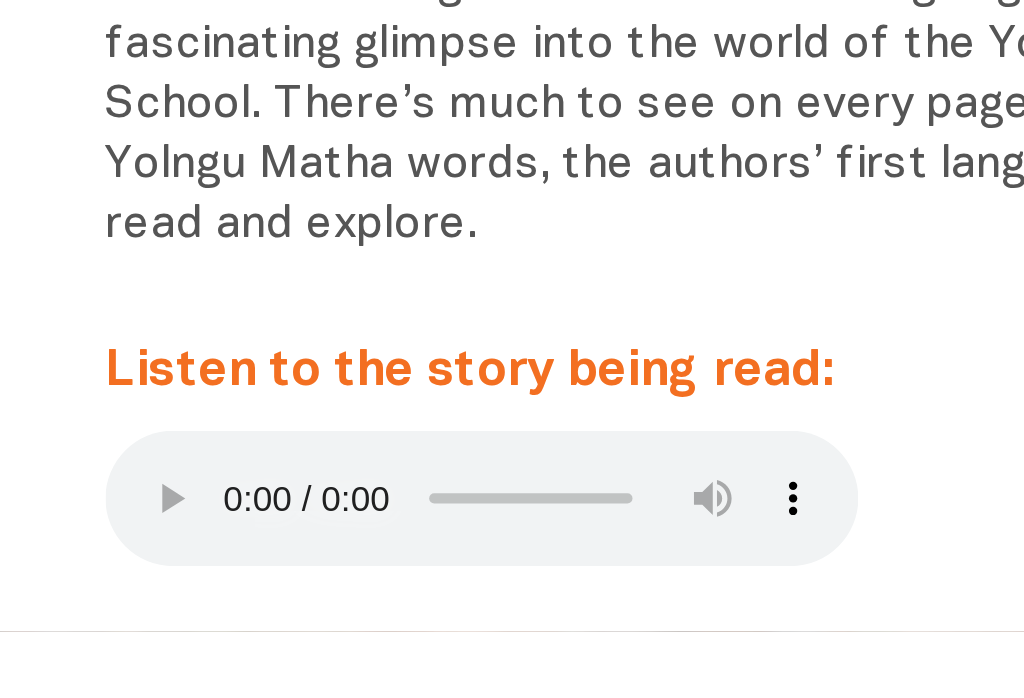 click on "I Saw We Saw
With its stunning illustrations and intriguing text, I Saw We Saw provides a fascinating glimpse into the world of the Yolngu students at [CITY] Primary School. There’s much to see on every page, plus the opportunity to learn some Yolngu Matha words, the authors’ first language, making this book a delight to read and explore. Listen to the story being read:" at bounding box center [512, 222] 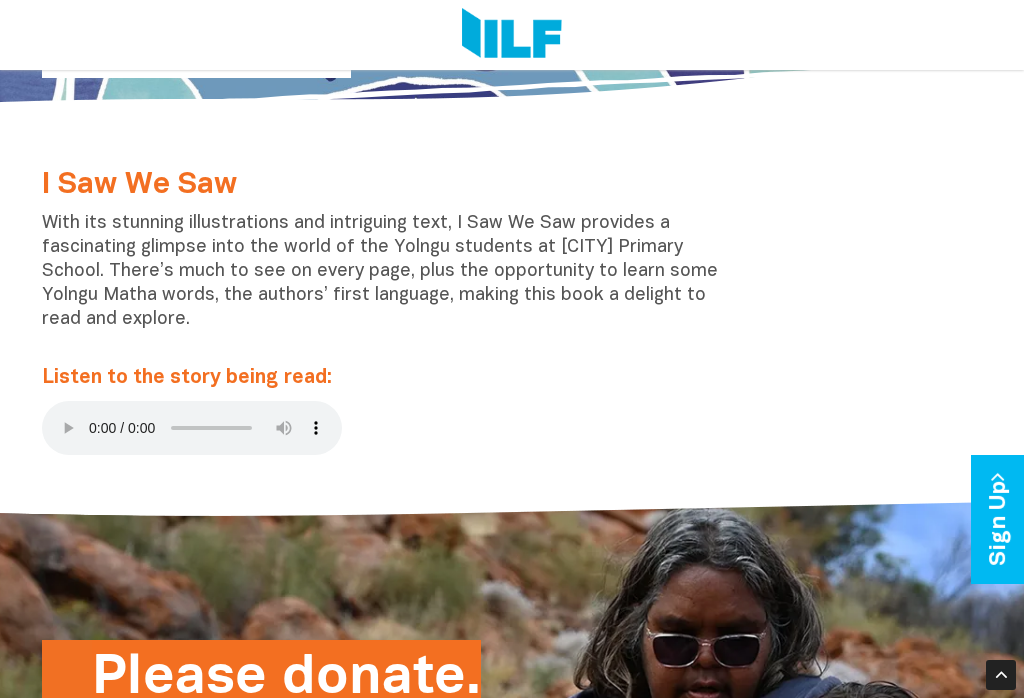 scroll, scrollTop: 367, scrollLeft: 0, axis: vertical 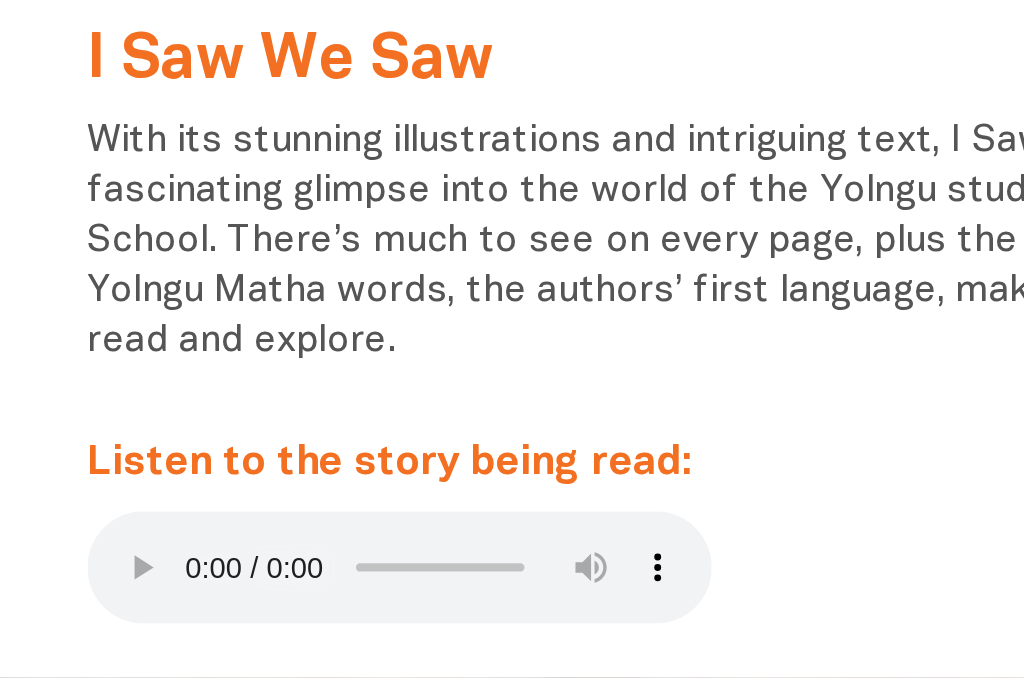 click at bounding box center (192, 438) 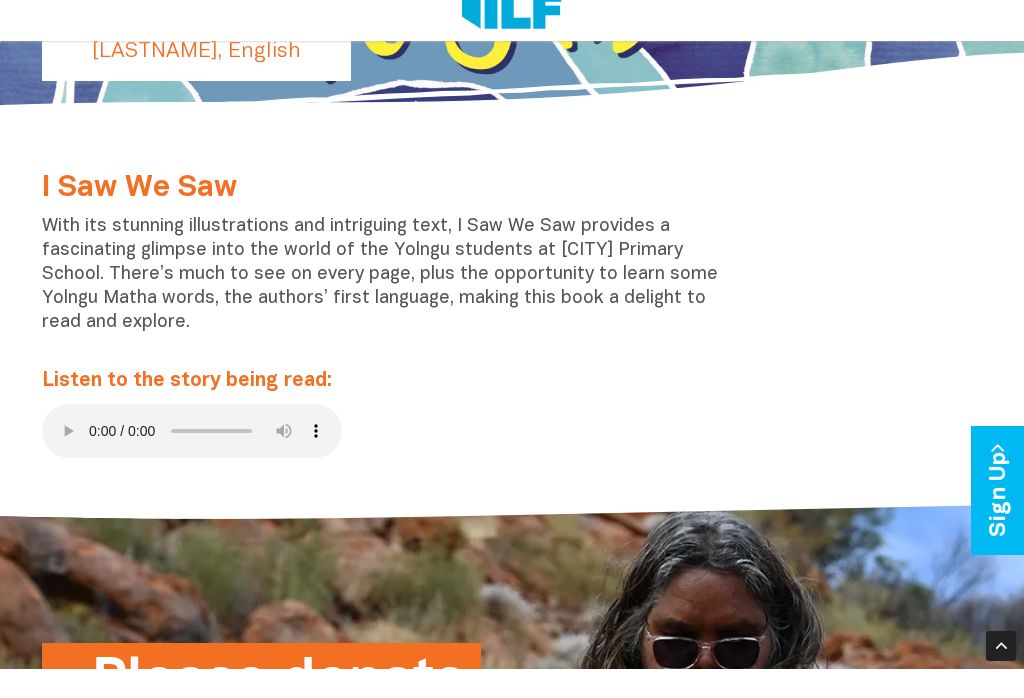 scroll, scrollTop: 376, scrollLeft: 0, axis: vertical 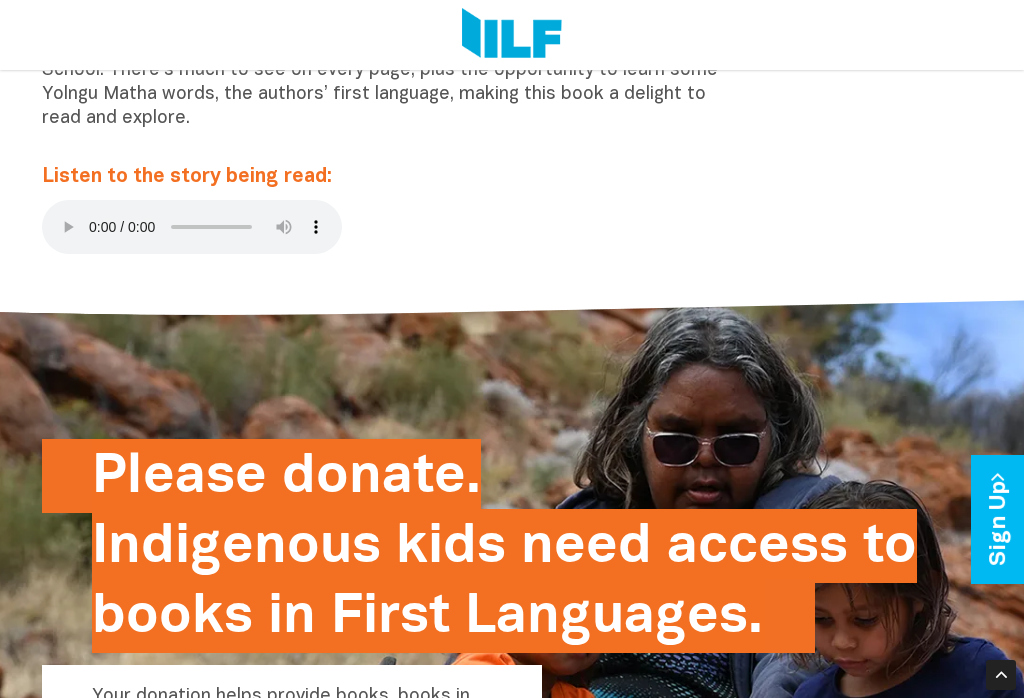click on "I Saw We Saw
With its stunning illustrations and intriguing text, I Saw We Saw provides a fascinating glimpse into the world of the Yolngu students at [CITY] Primary School. There’s much to see on every page, plus the opportunity to learn some Yolngu Matha words, the authors’ first language, making this book a delight to read and explore. Listen to the story being read:" at bounding box center (391, 116) 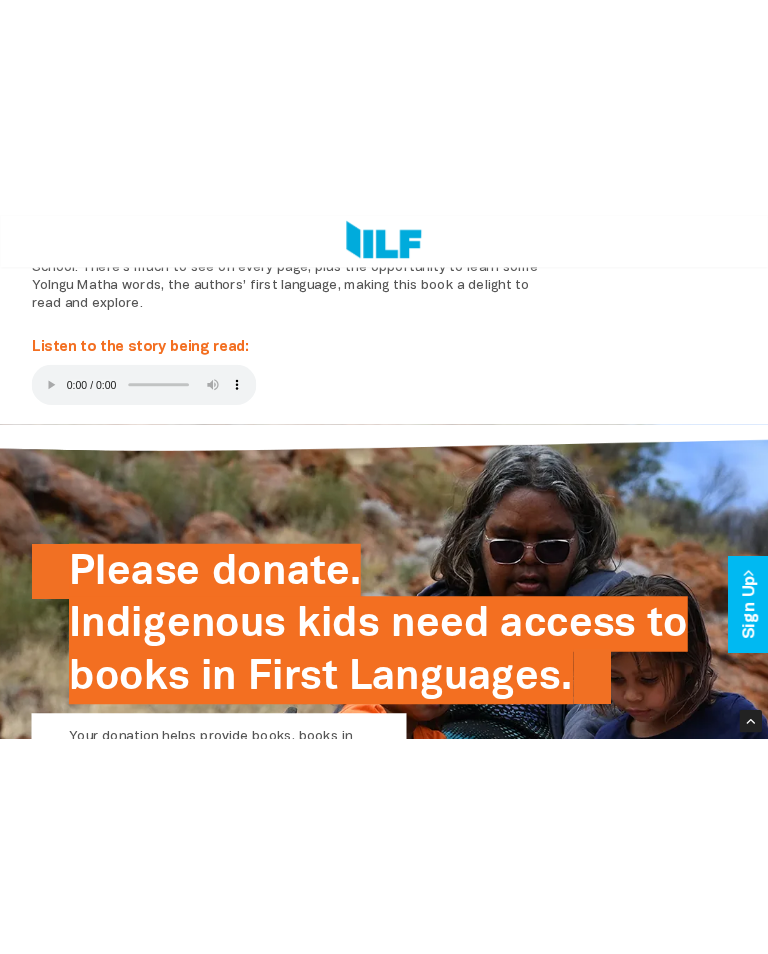 scroll, scrollTop: 399, scrollLeft: 0, axis: vertical 